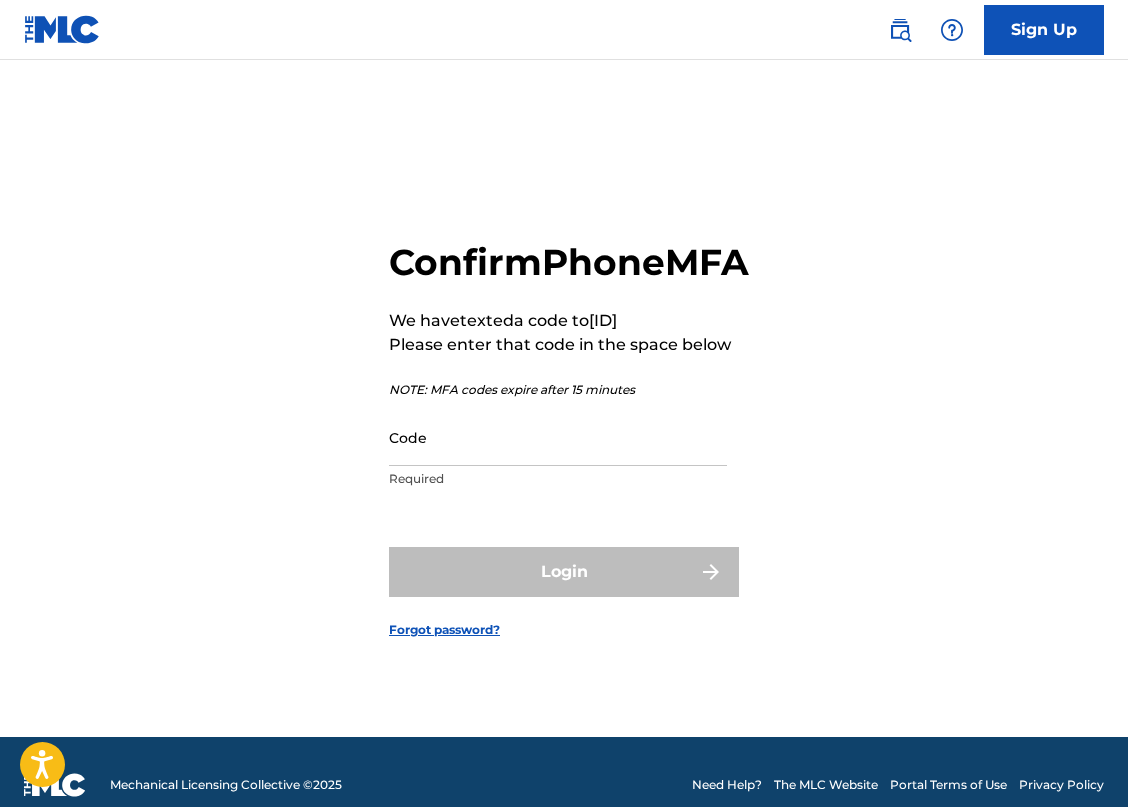 scroll, scrollTop: 0, scrollLeft: 0, axis: both 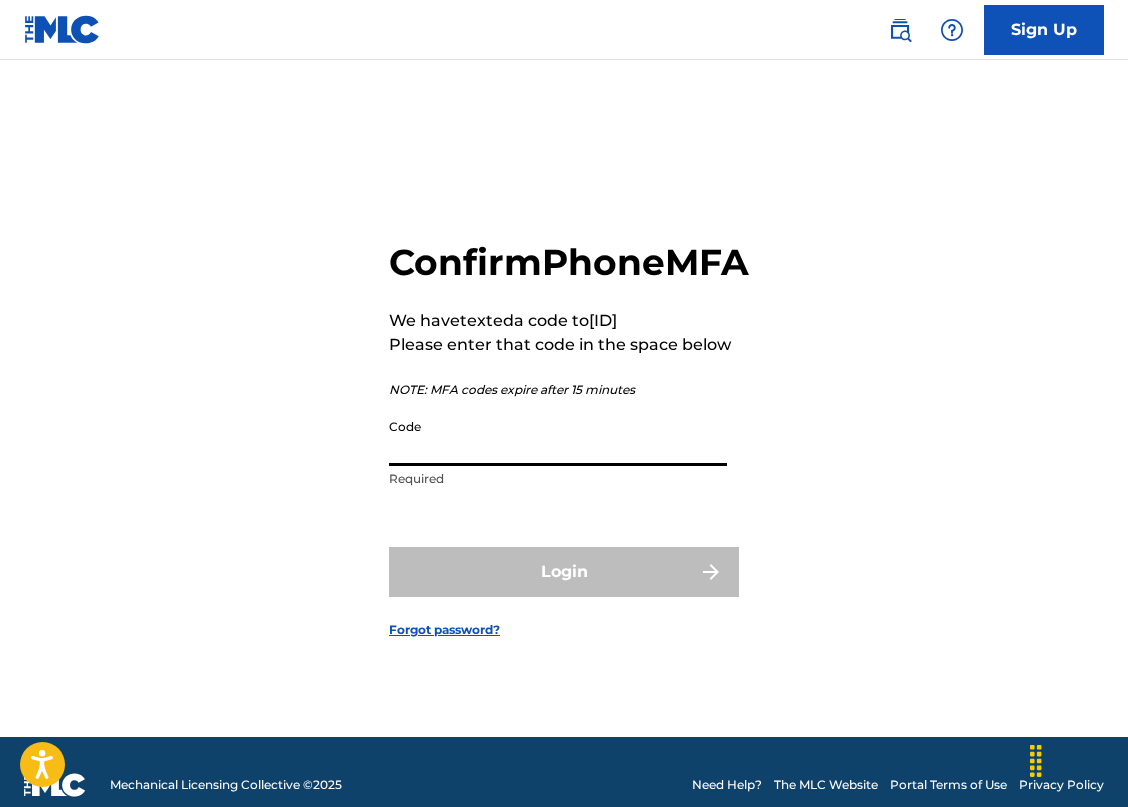 click on "Code" at bounding box center [558, 437] 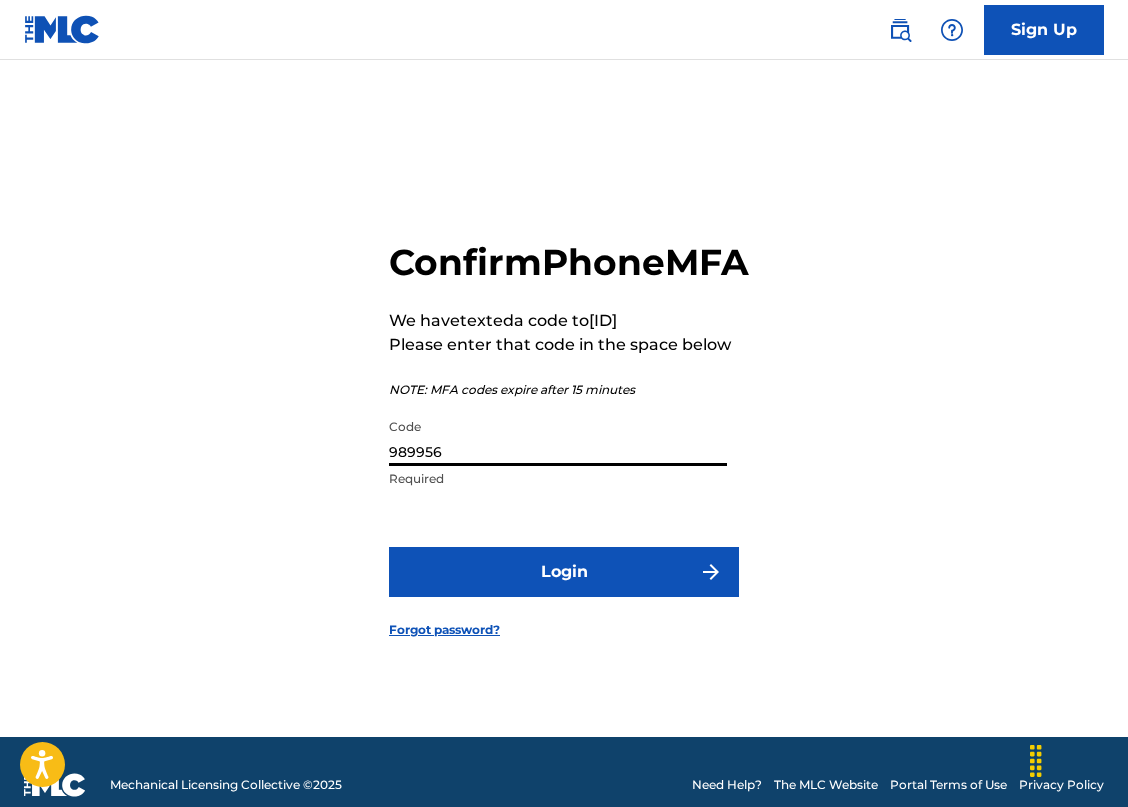 type on "989956" 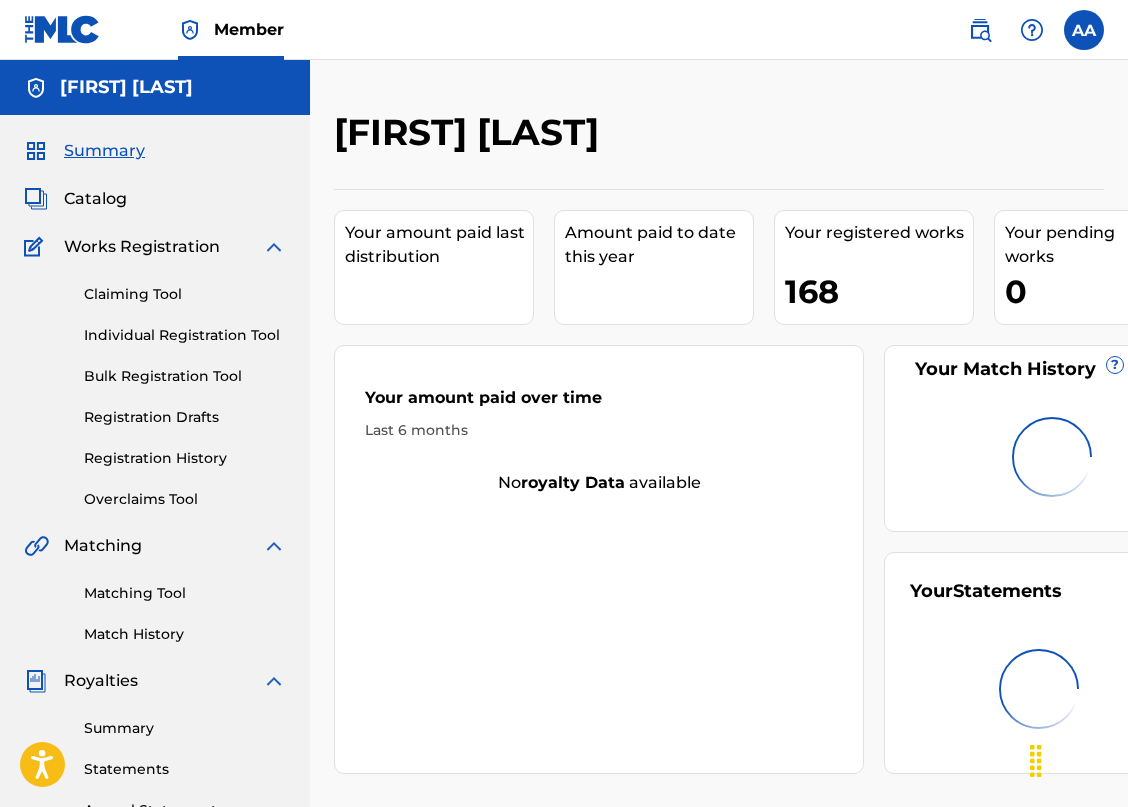 scroll, scrollTop: 0, scrollLeft: 0, axis: both 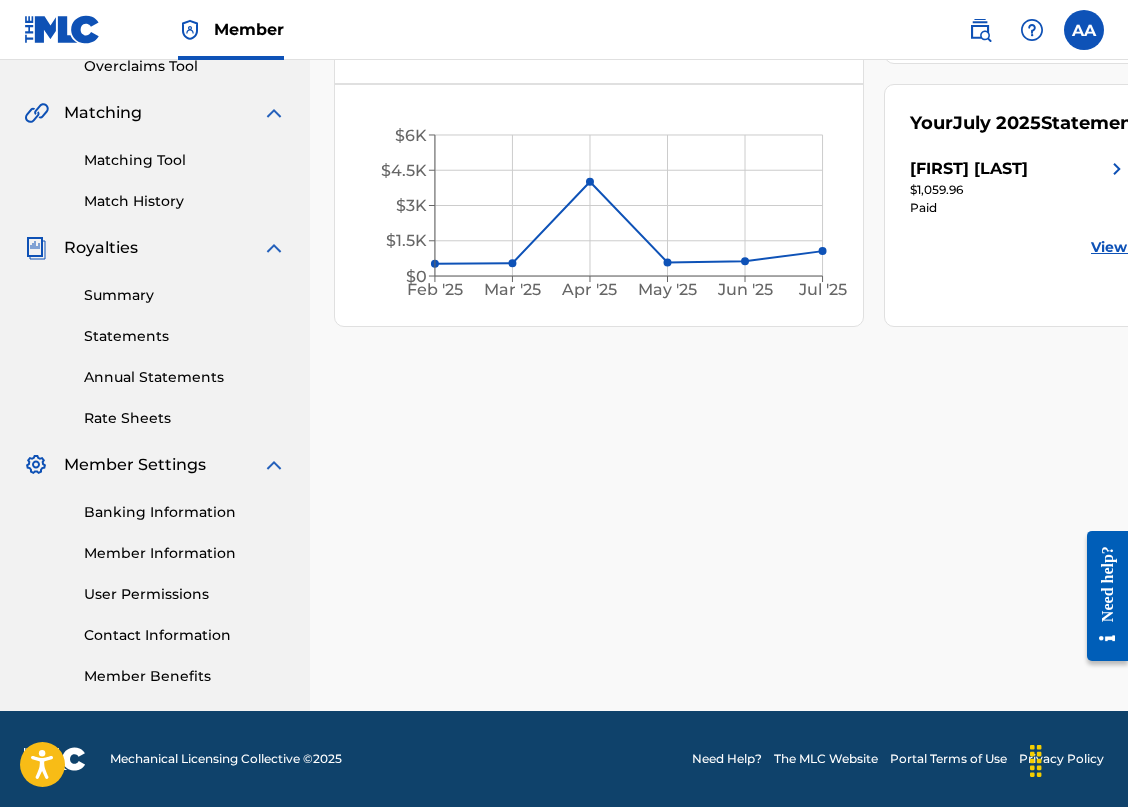 click on "Rate Sheets" at bounding box center [185, 418] 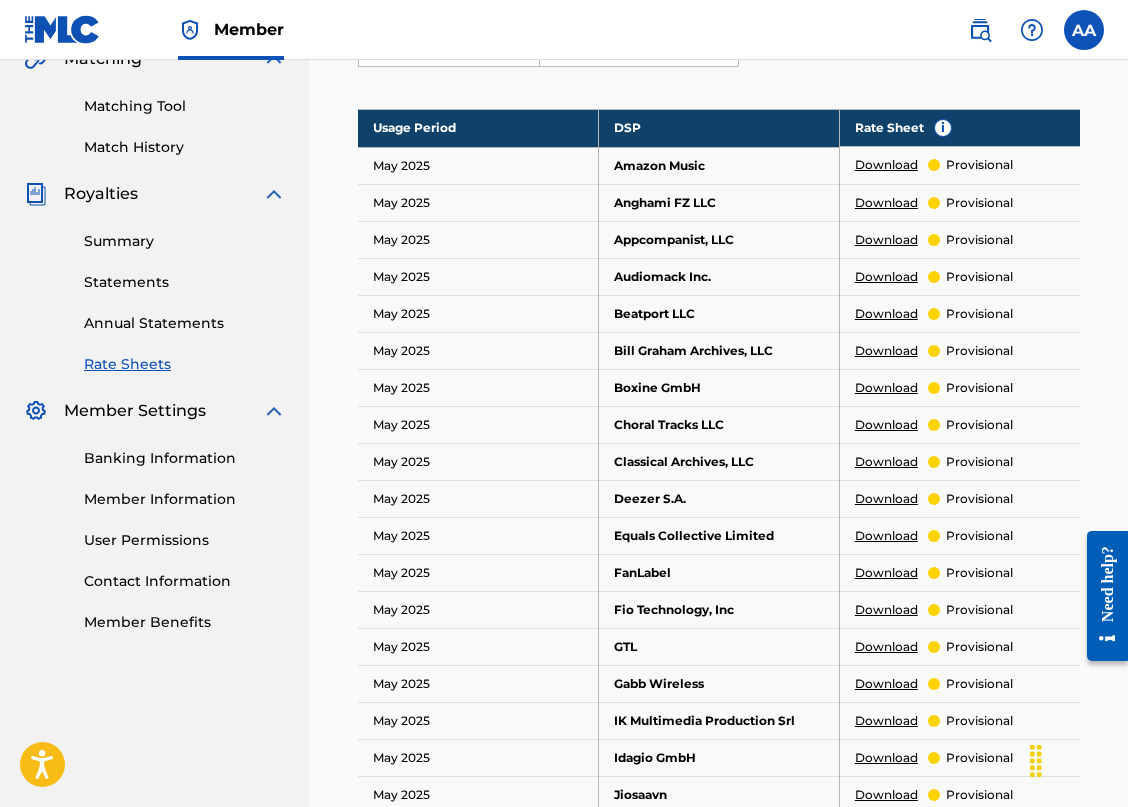 scroll, scrollTop: 485, scrollLeft: 0, axis: vertical 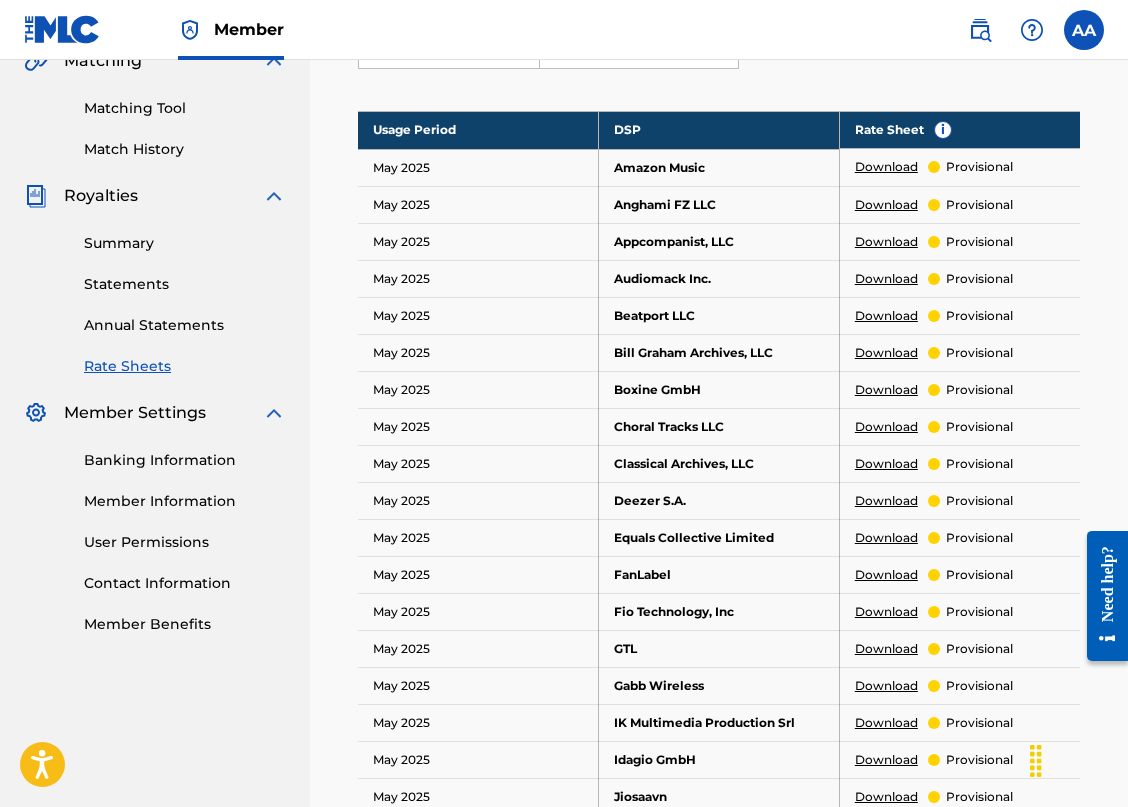 click on "Member Information" at bounding box center [185, 501] 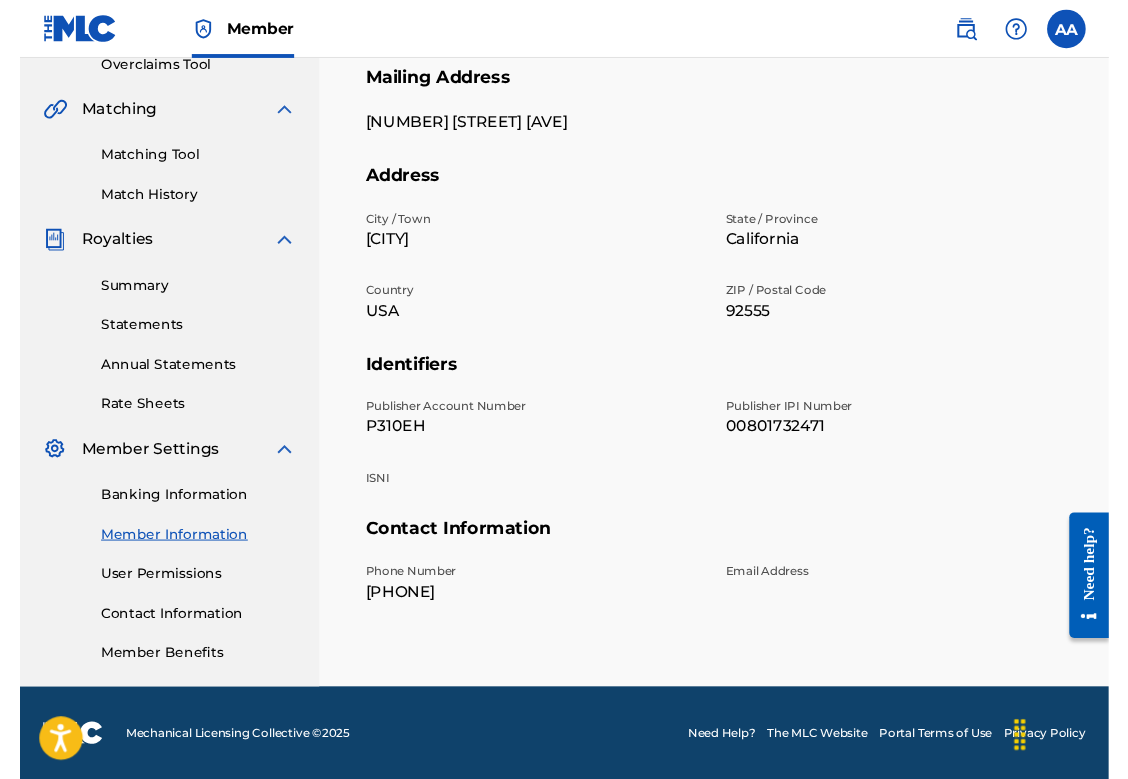 scroll, scrollTop: 433, scrollLeft: 0, axis: vertical 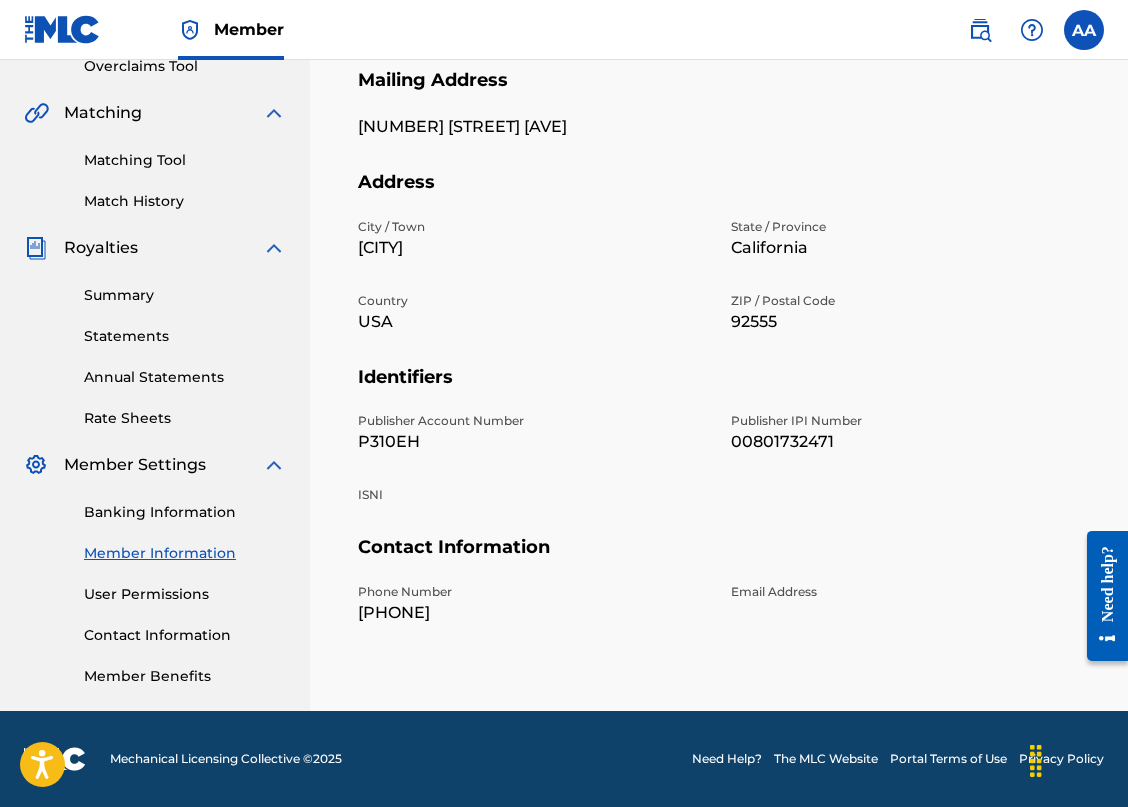 click on "Member Benefits" at bounding box center (185, 676) 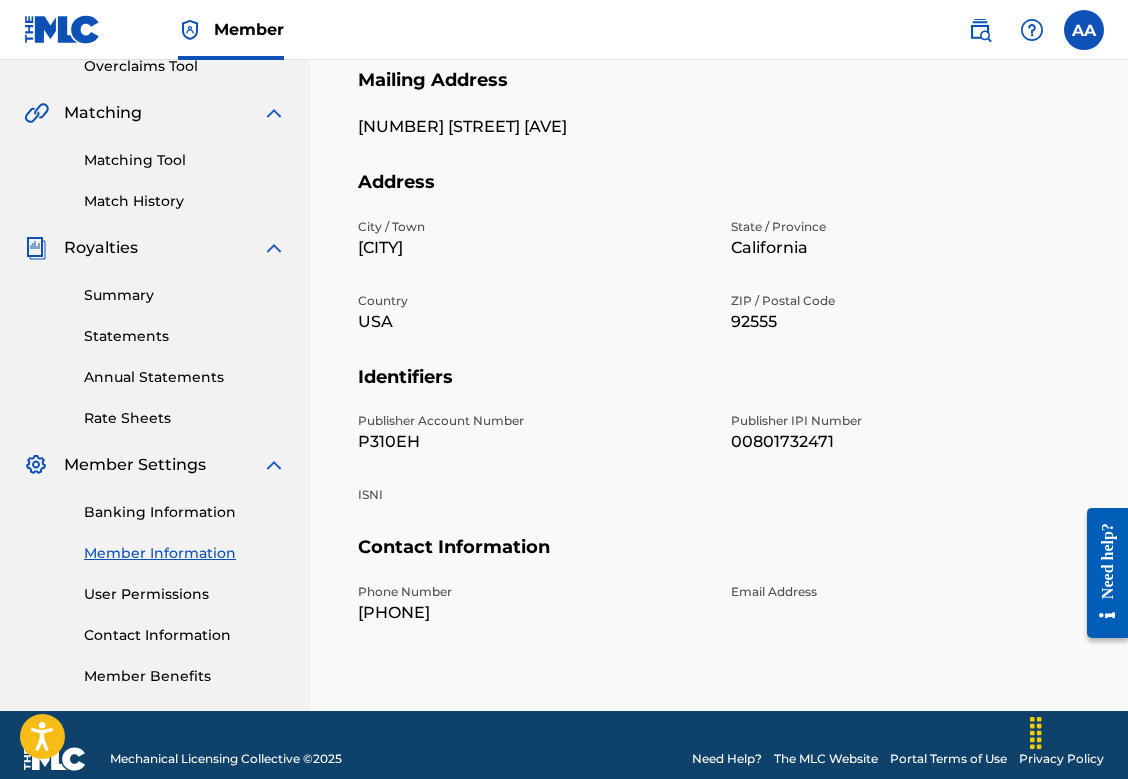 click on "User Permissions" at bounding box center [185, 594] 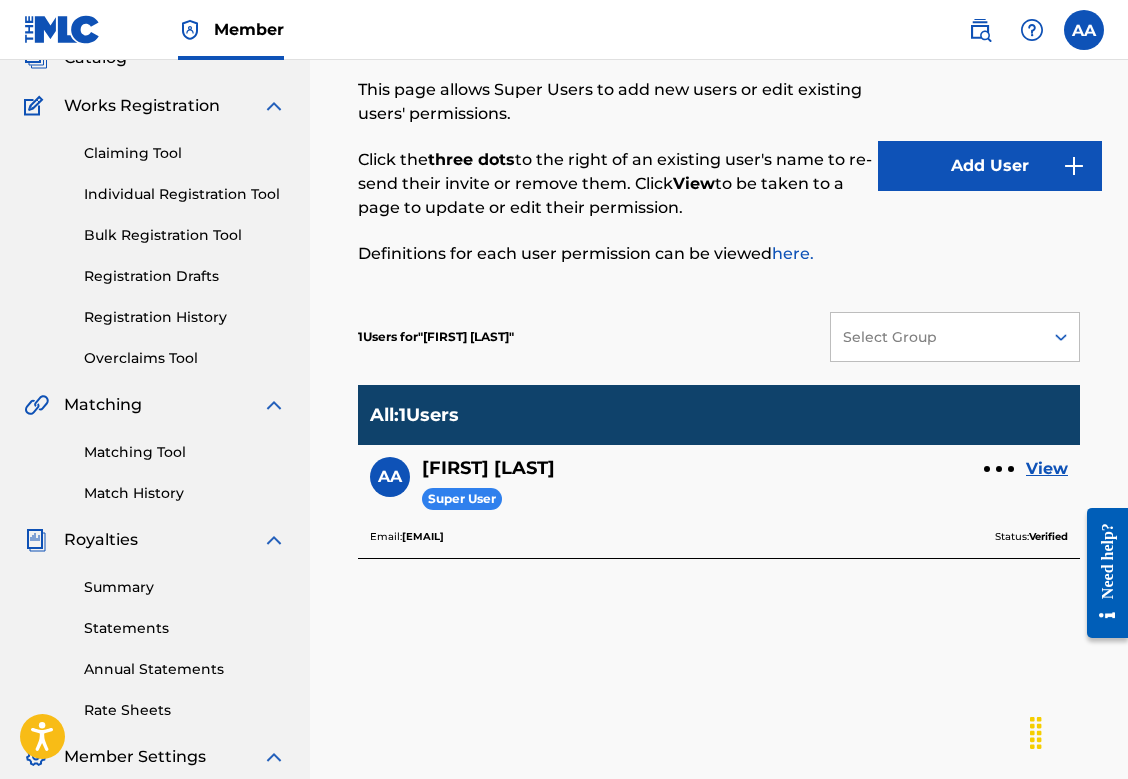 scroll, scrollTop: 128, scrollLeft: 0, axis: vertical 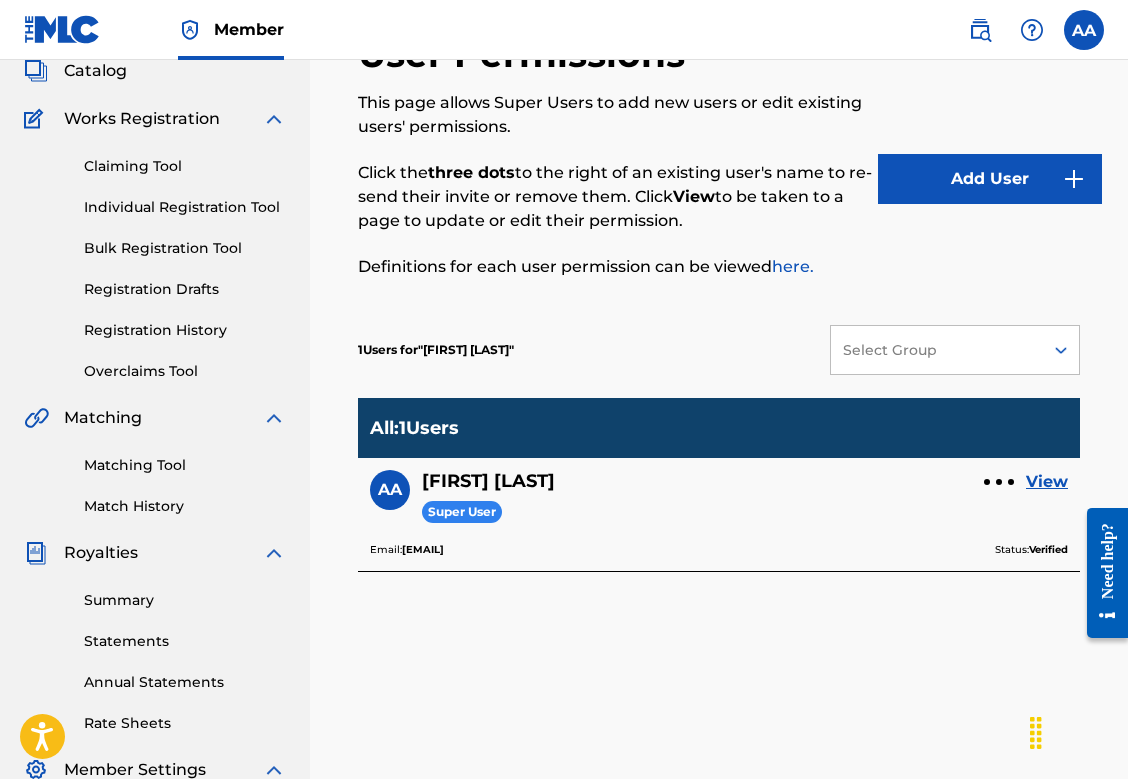 click on "View" at bounding box center [1047, 482] 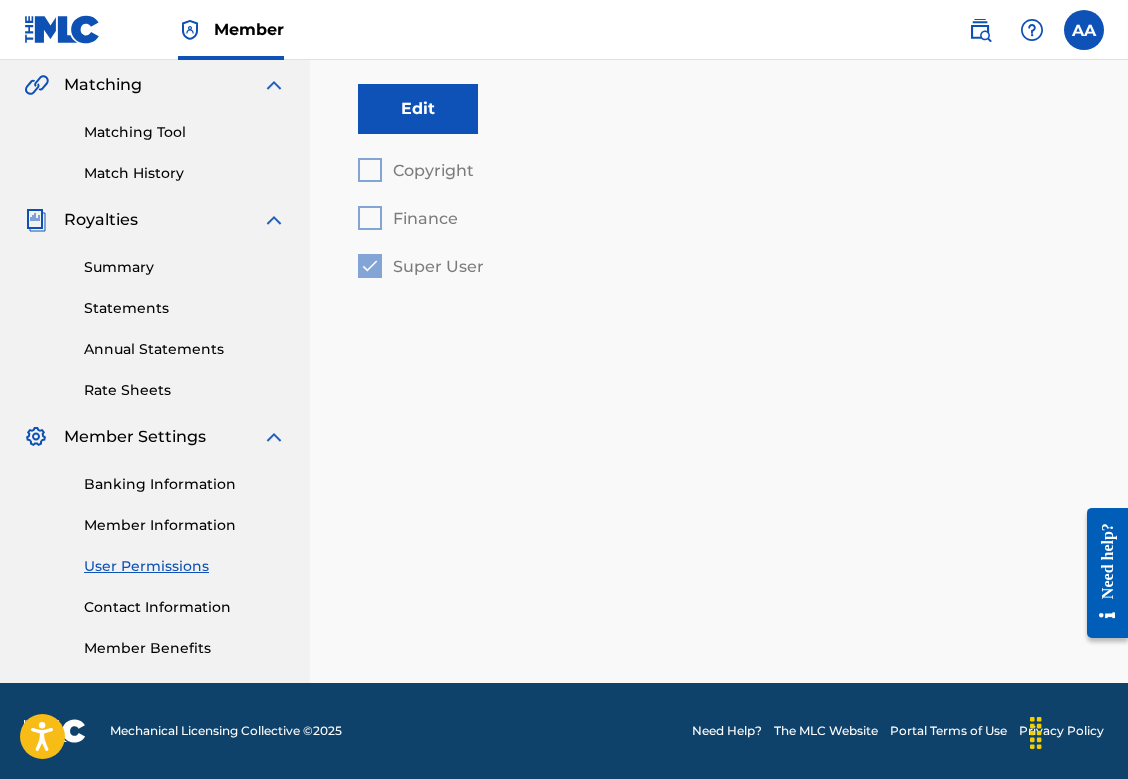 scroll, scrollTop: 461, scrollLeft: 0, axis: vertical 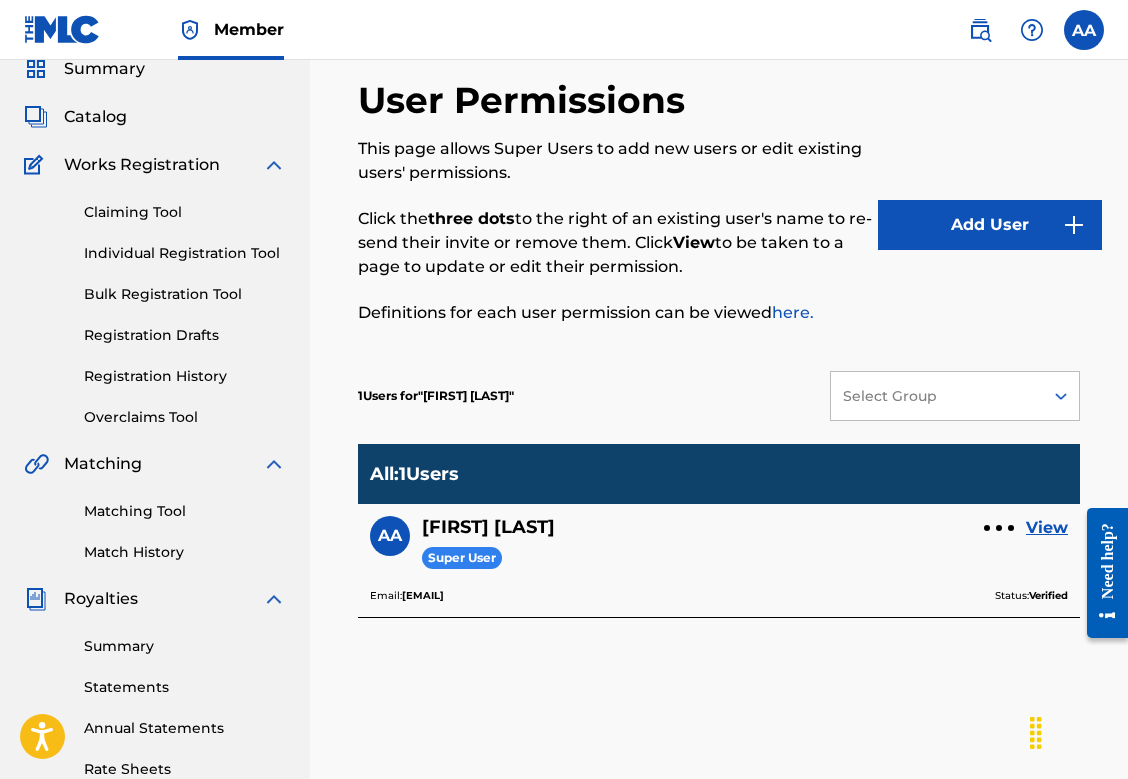 click on "Match History" at bounding box center (185, 552) 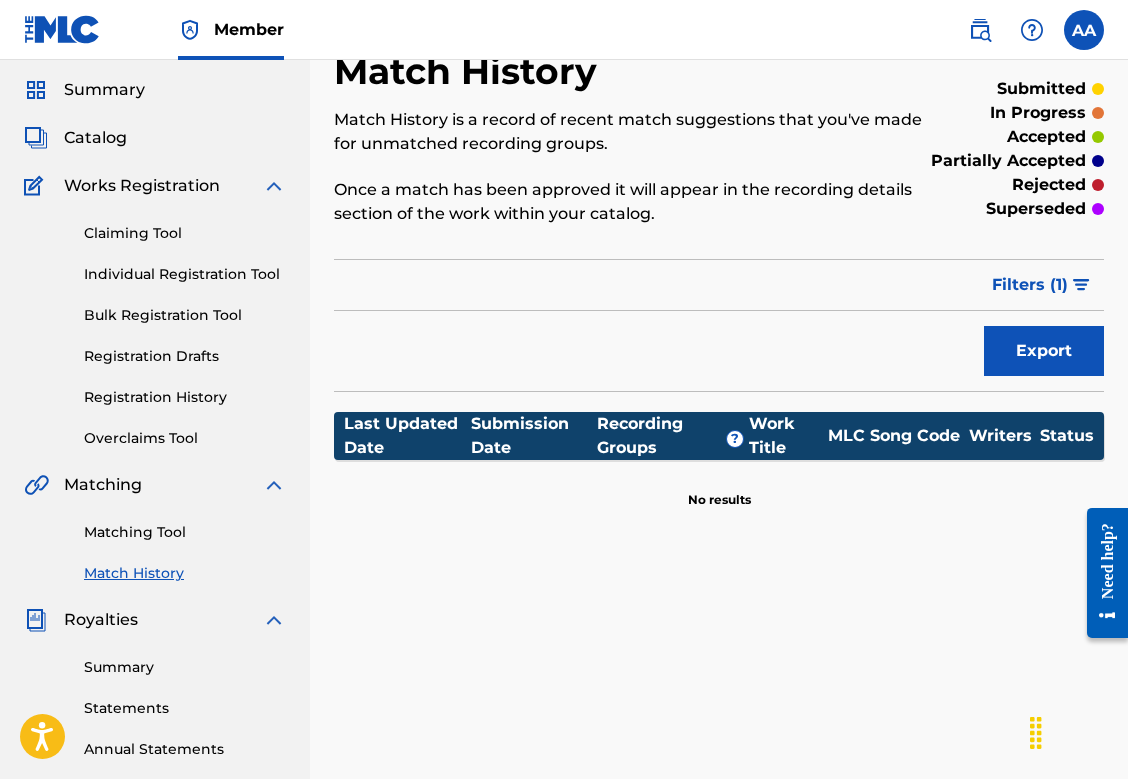scroll, scrollTop: 60, scrollLeft: 0, axis: vertical 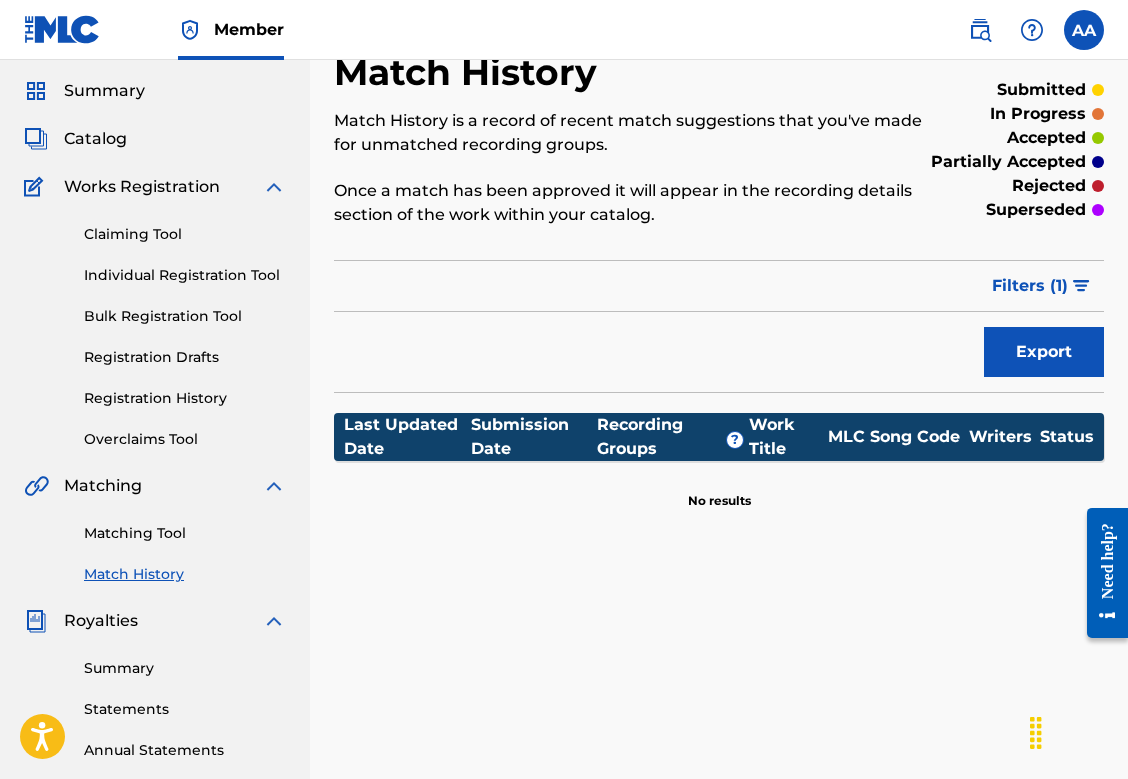 click on "Matching Tool" at bounding box center [185, 533] 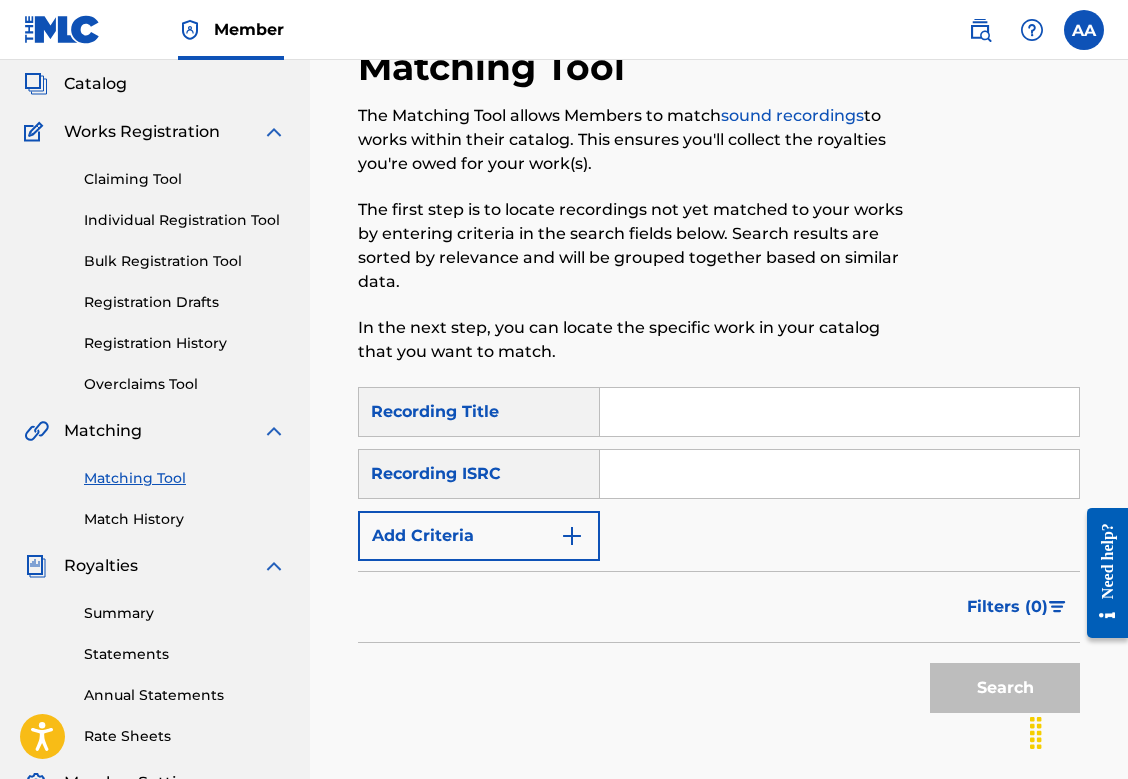 scroll, scrollTop: 117, scrollLeft: 0, axis: vertical 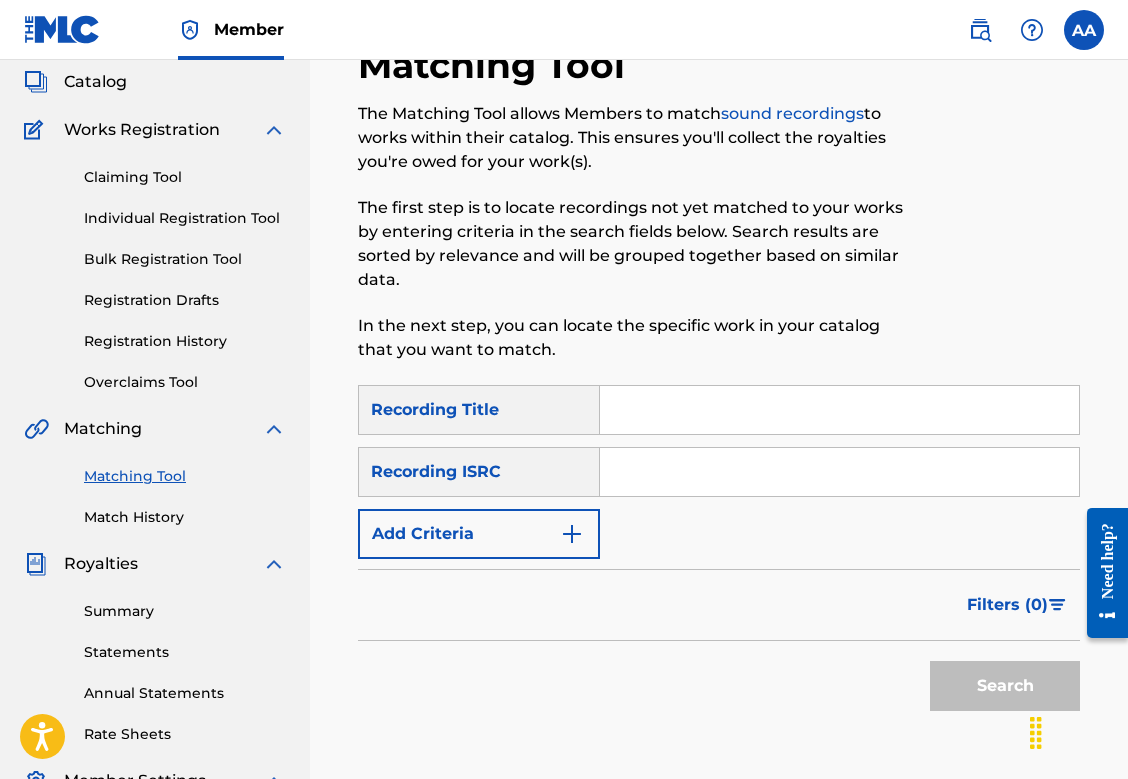 click on "Overclaims Tool" at bounding box center [185, 382] 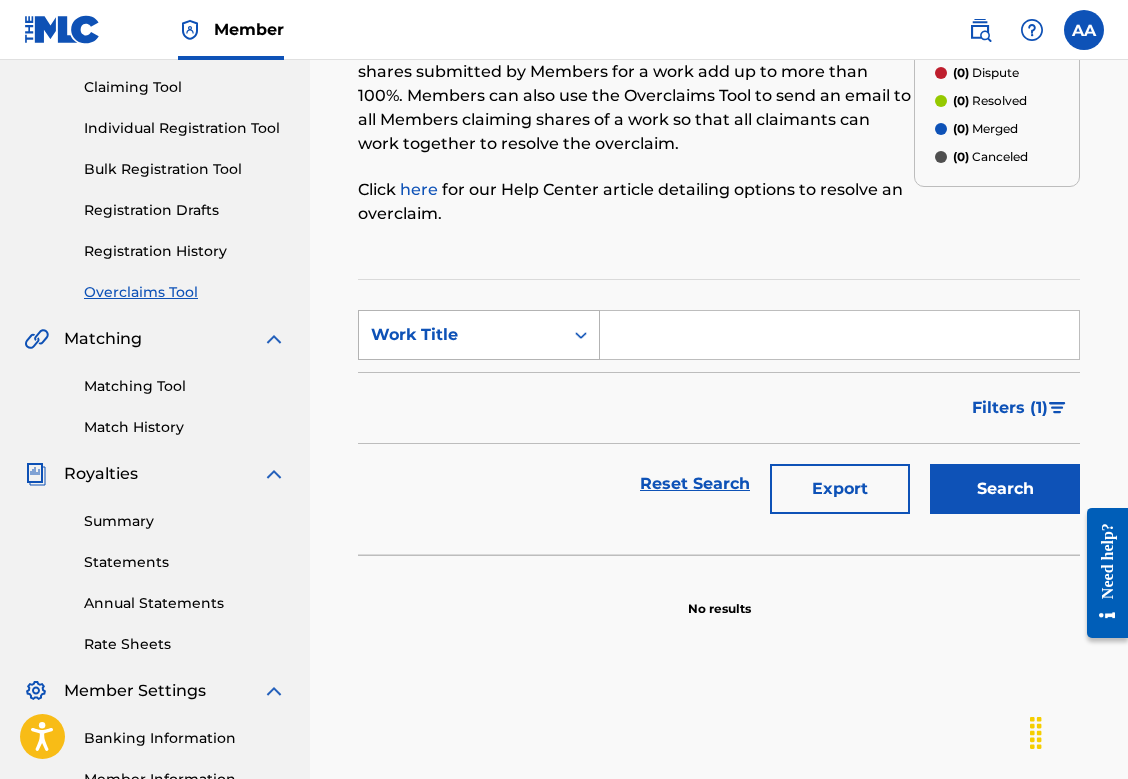 scroll, scrollTop: 205, scrollLeft: 0, axis: vertical 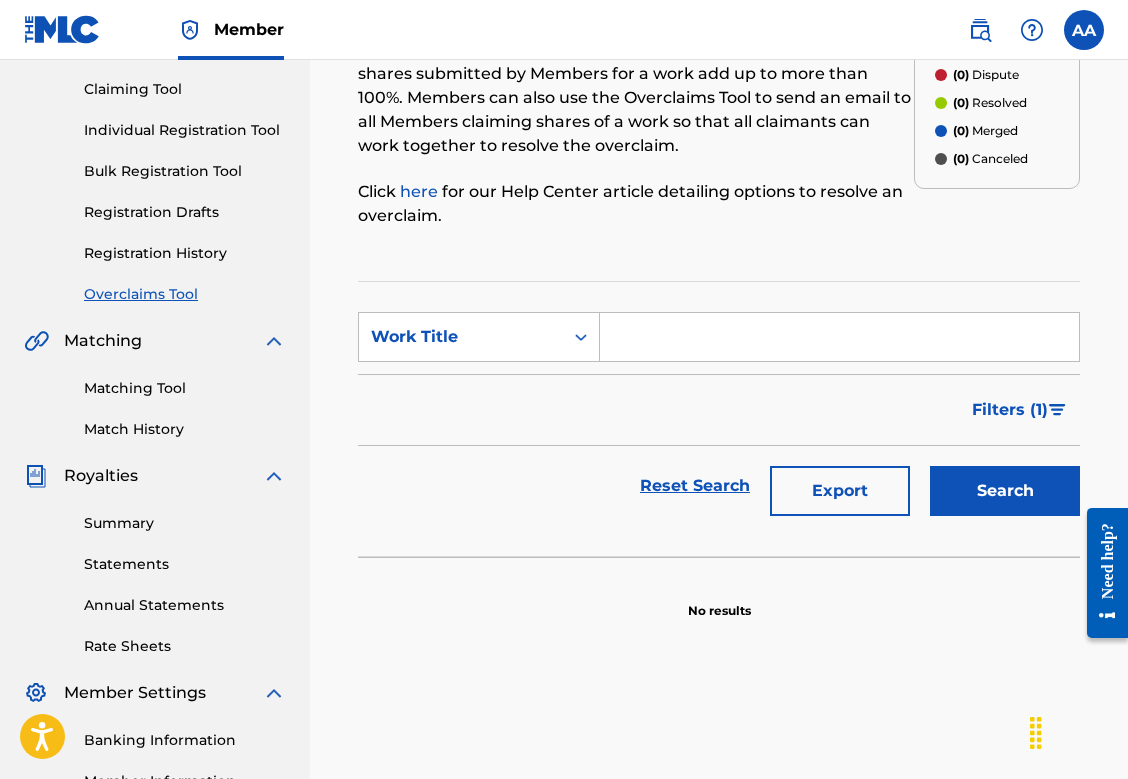 click on "Registration History" at bounding box center (185, 253) 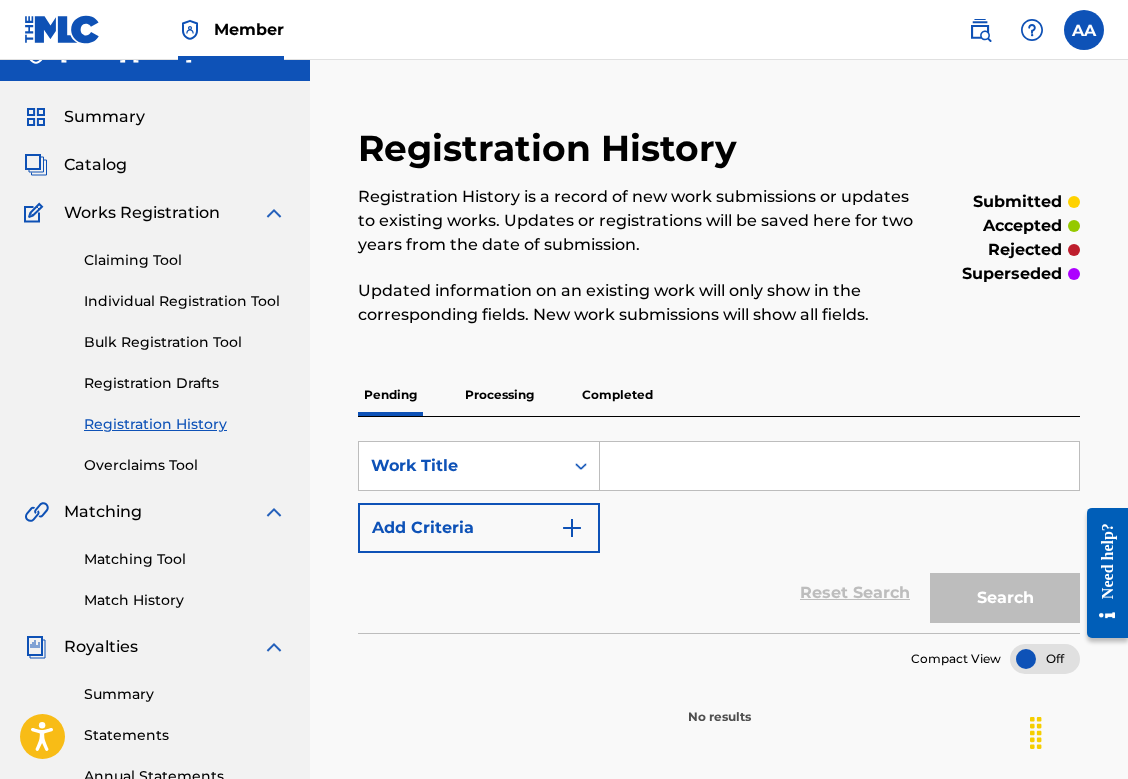 scroll, scrollTop: 27, scrollLeft: 0, axis: vertical 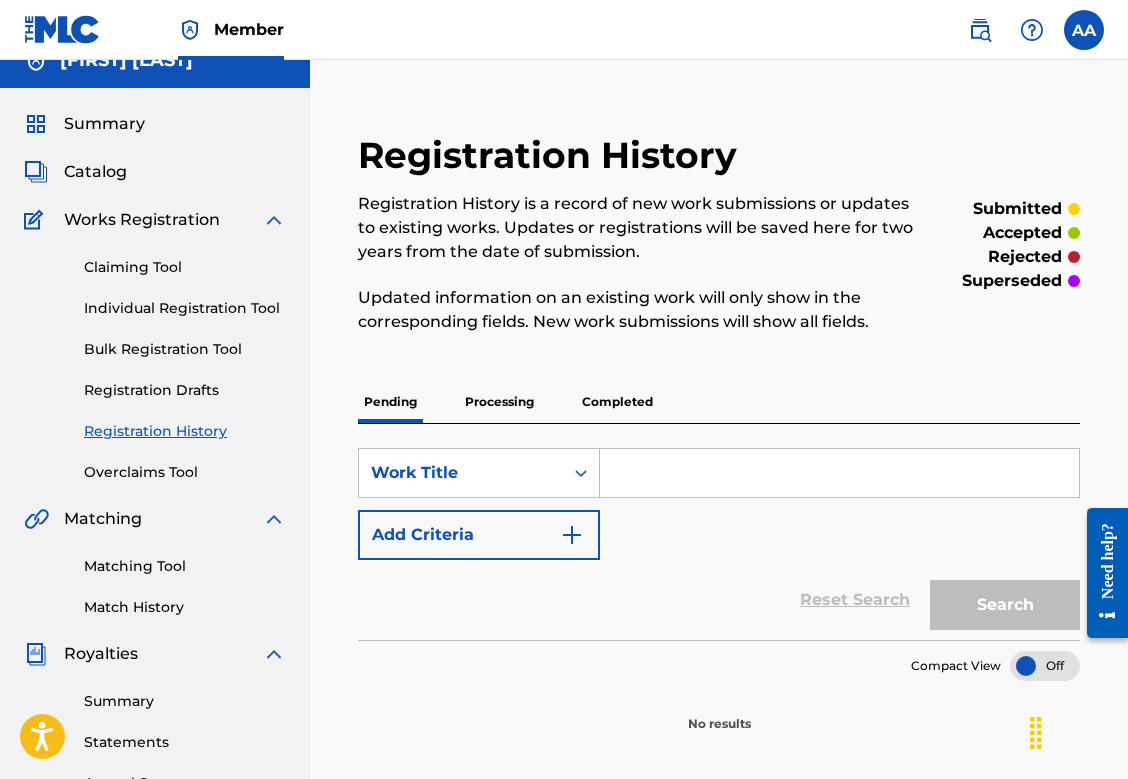 click on "Registration Drafts" at bounding box center (185, 390) 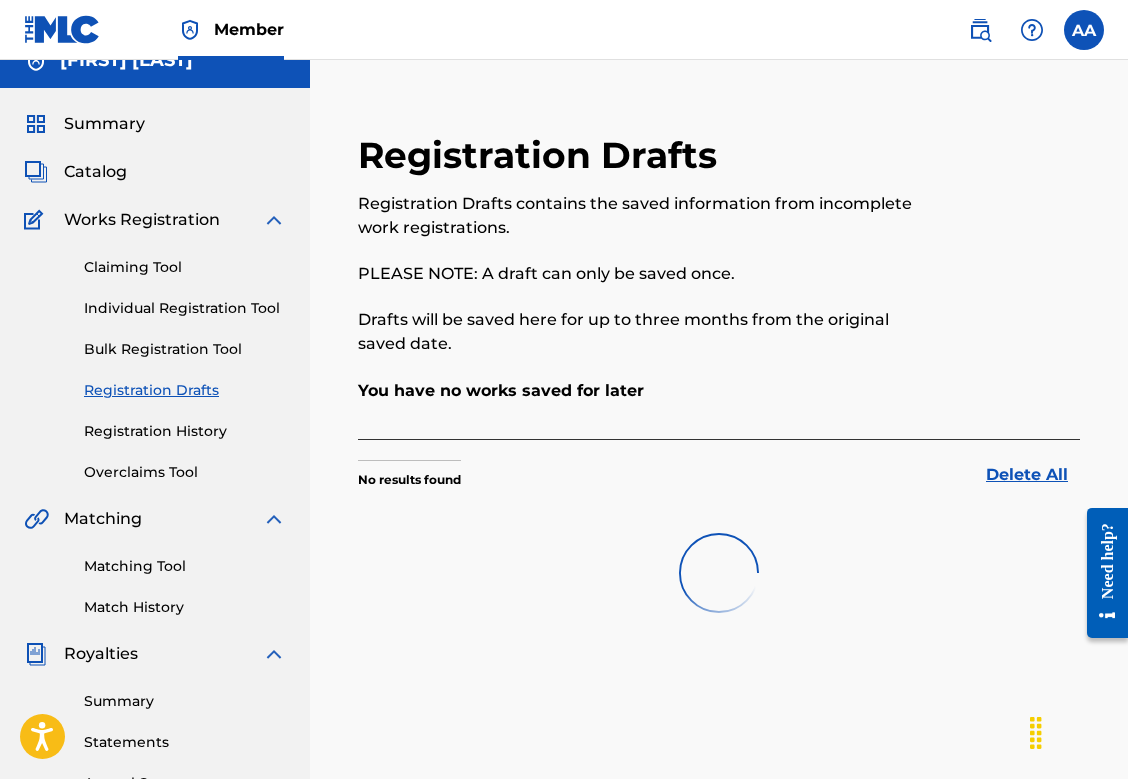scroll, scrollTop: 0, scrollLeft: 0, axis: both 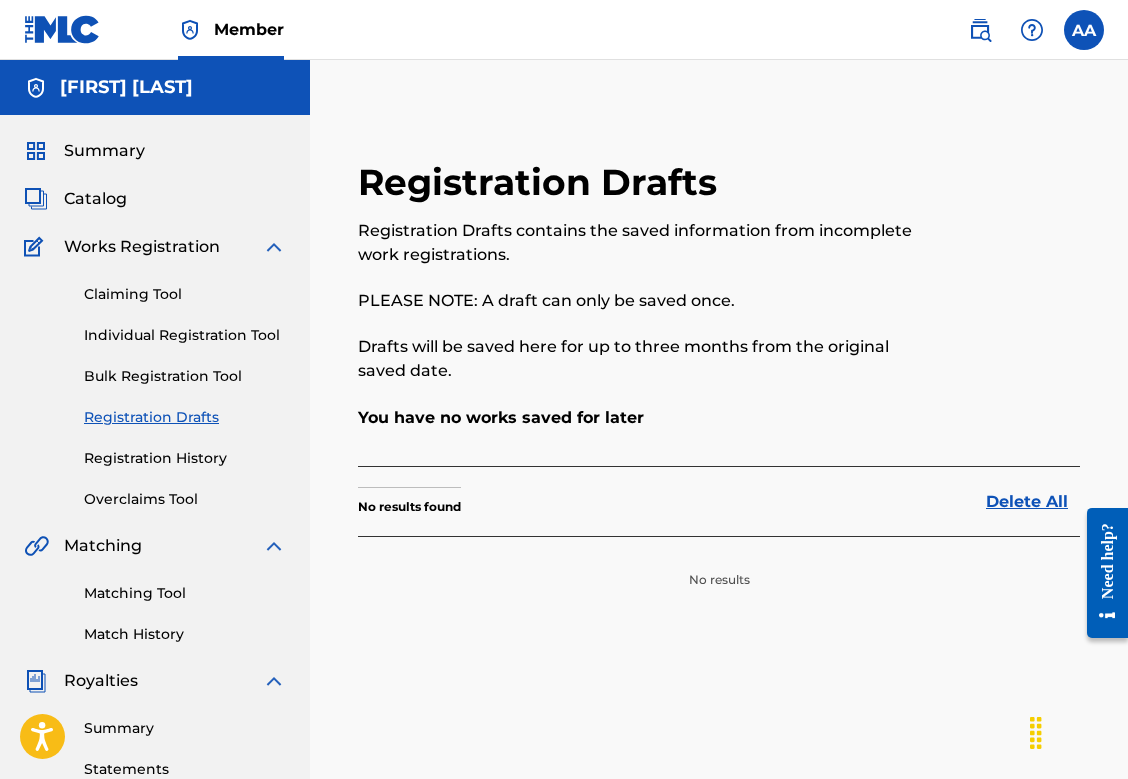 click on "Registration History" at bounding box center (185, 458) 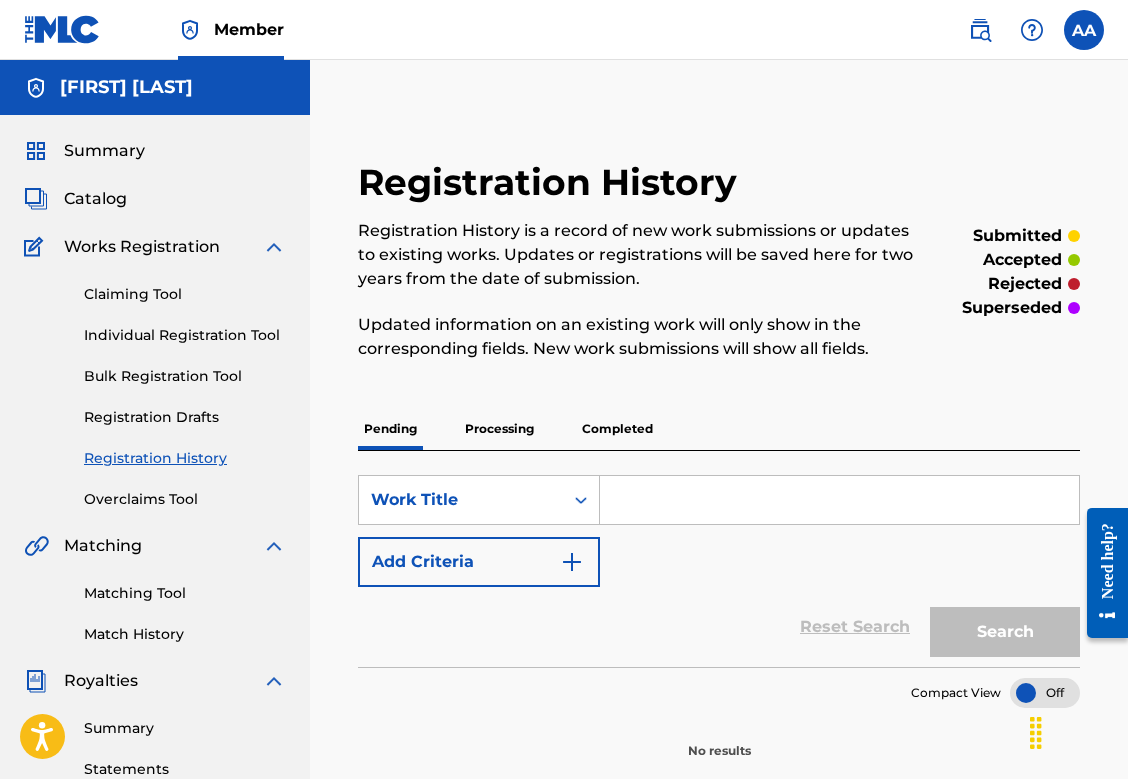 click on "Processing" at bounding box center [499, 429] 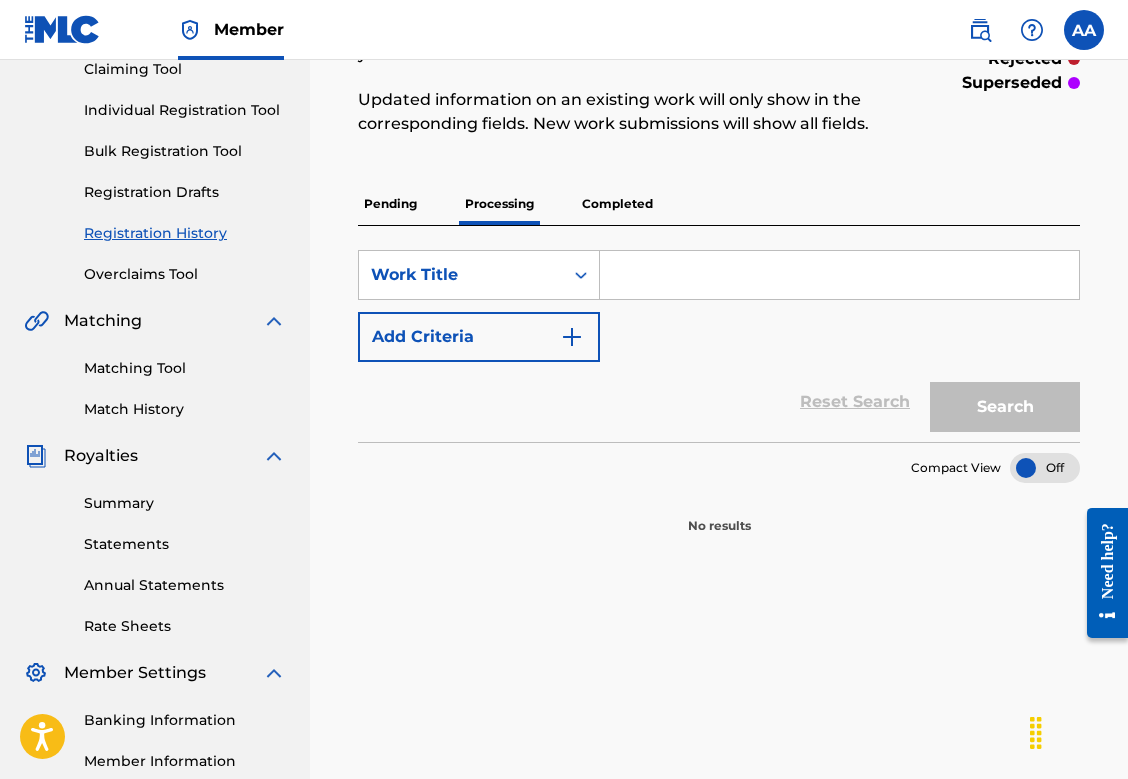 scroll, scrollTop: 233, scrollLeft: 0, axis: vertical 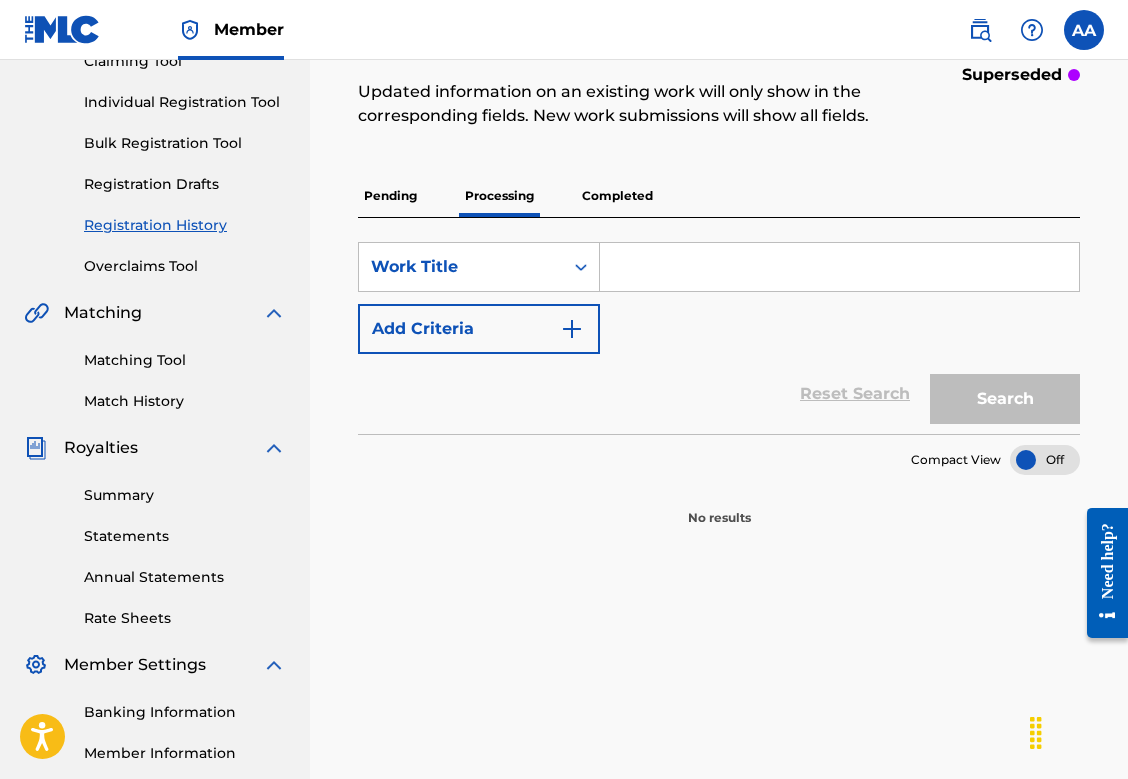 click on "Completed" at bounding box center (617, 196) 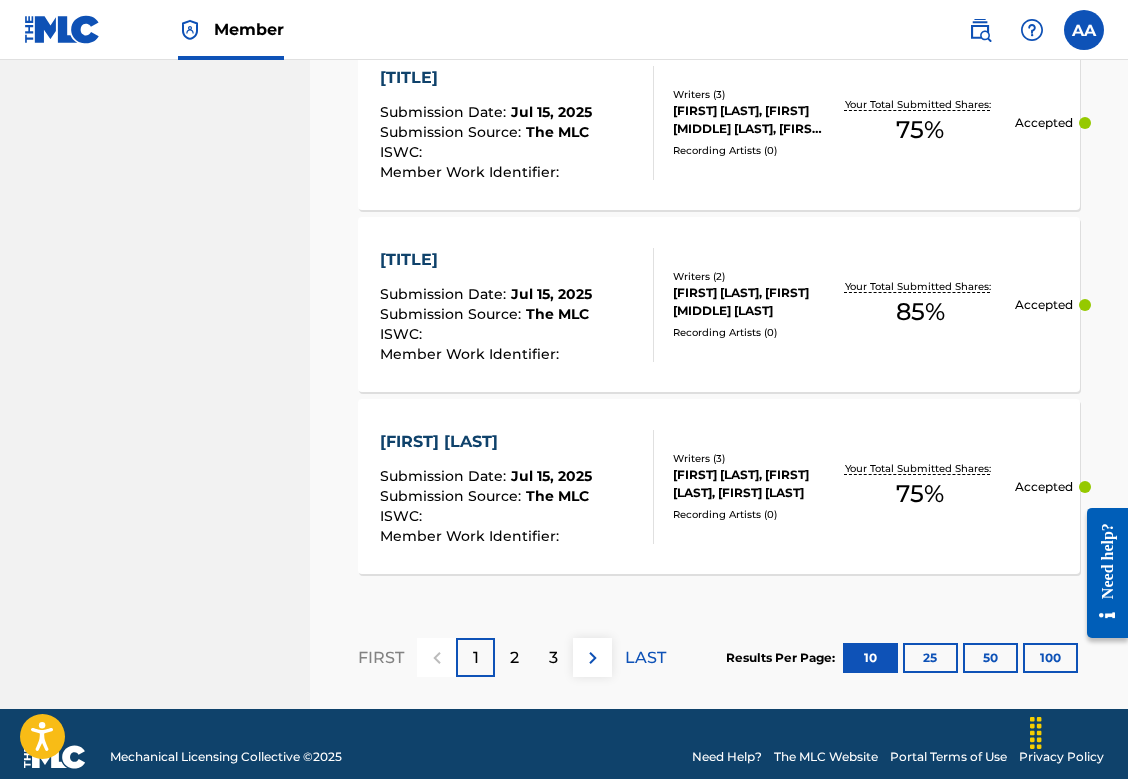scroll, scrollTop: 2040, scrollLeft: 0, axis: vertical 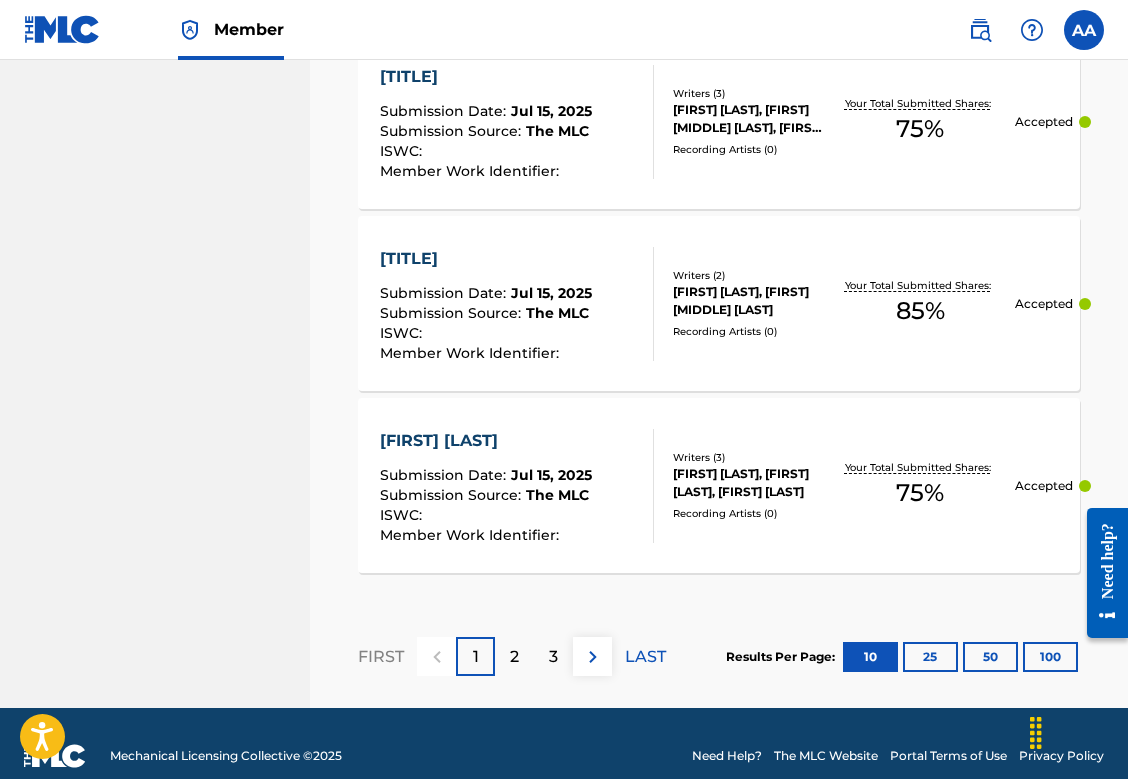 click on "2" at bounding box center [514, 656] 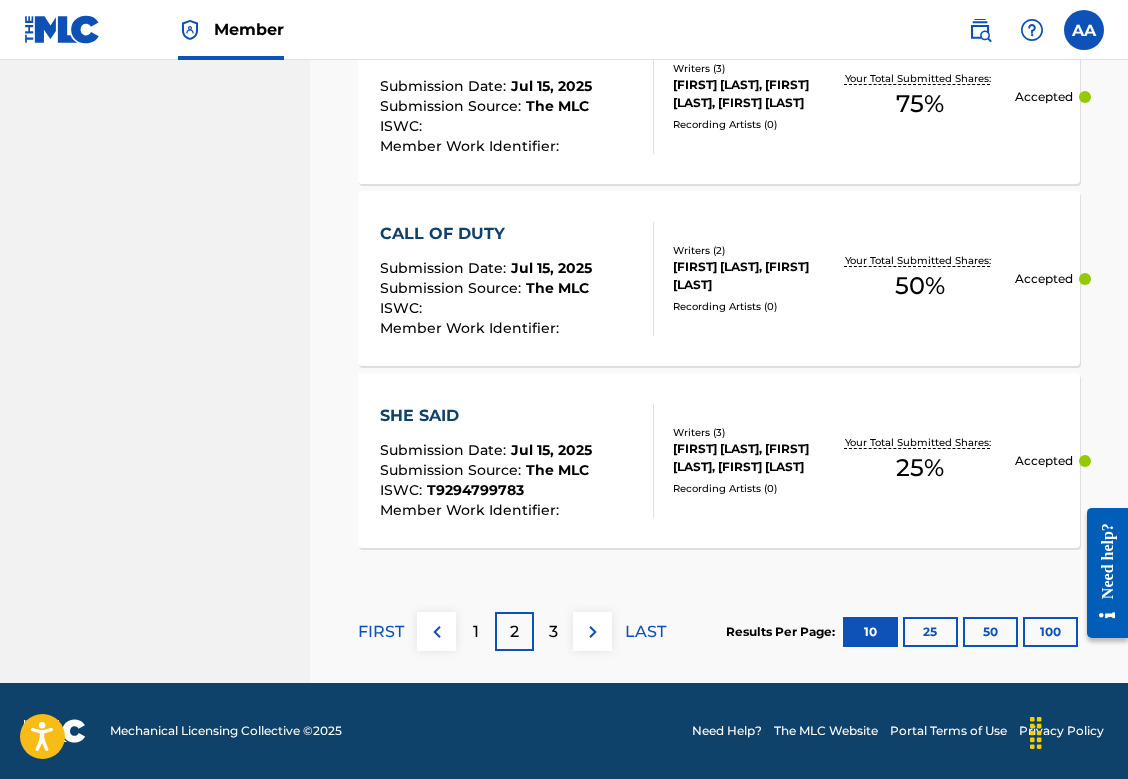 scroll, scrollTop: 2065, scrollLeft: 0, axis: vertical 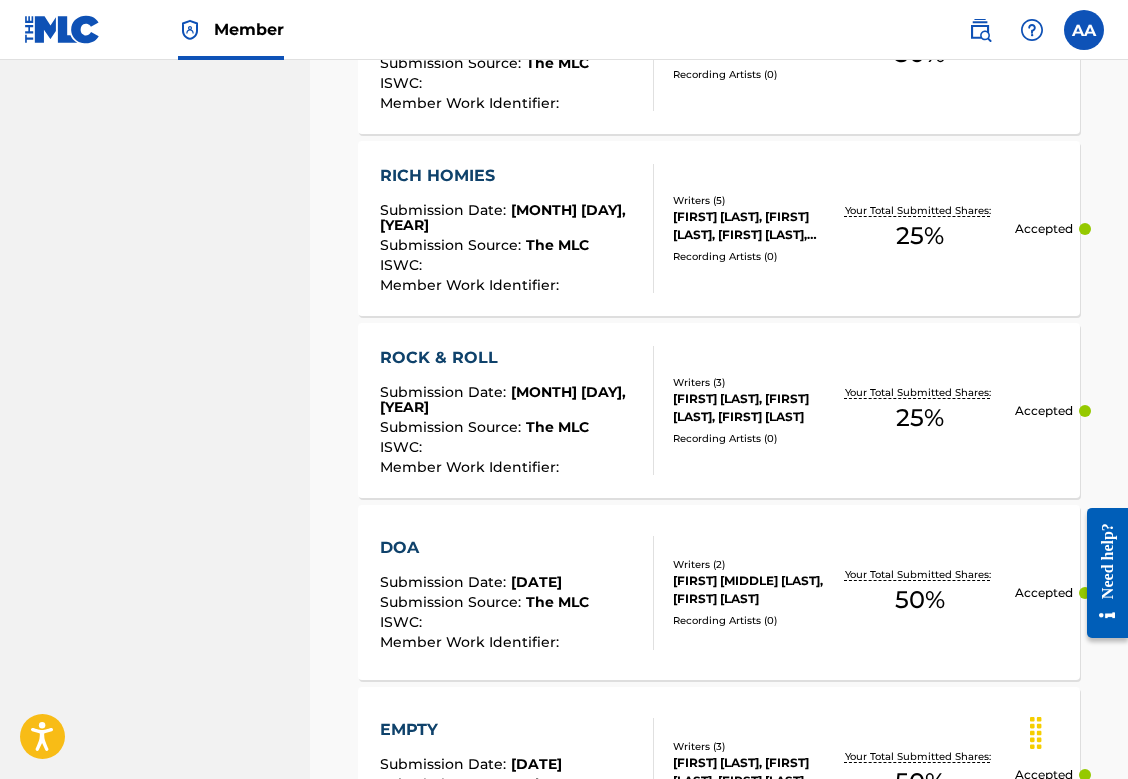 click on "RICH HOMIES" at bounding box center (508, 176) 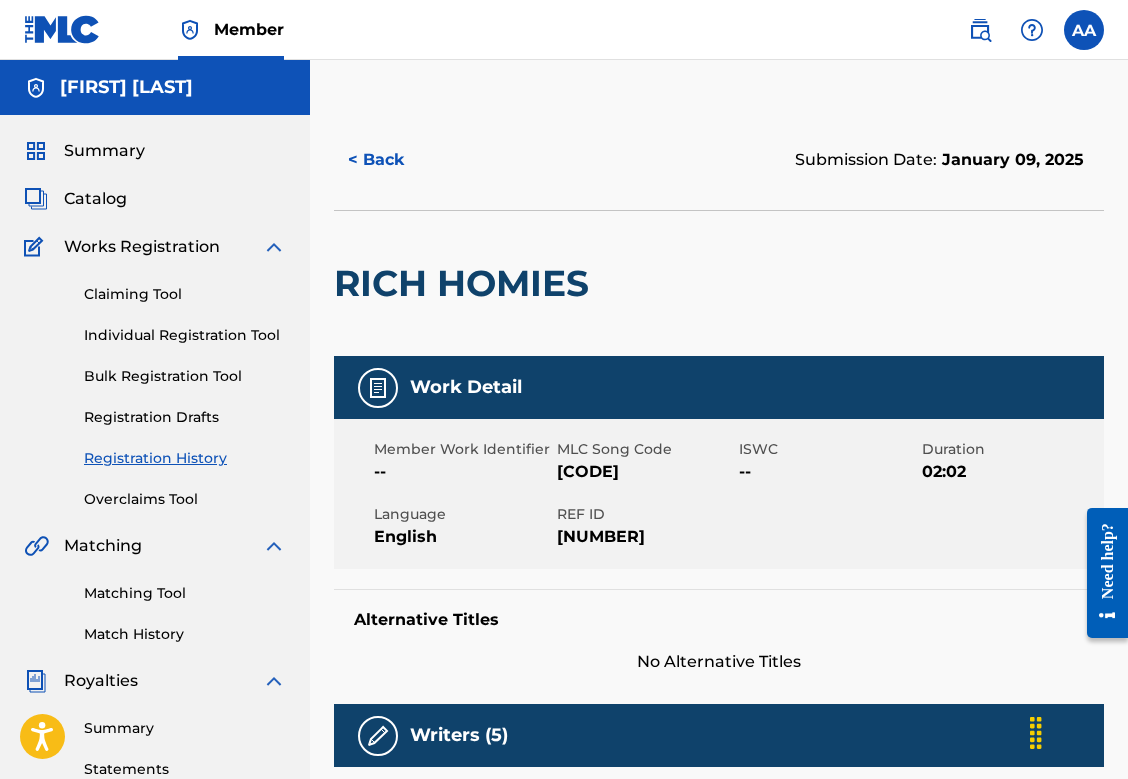 scroll, scrollTop: 0, scrollLeft: 0, axis: both 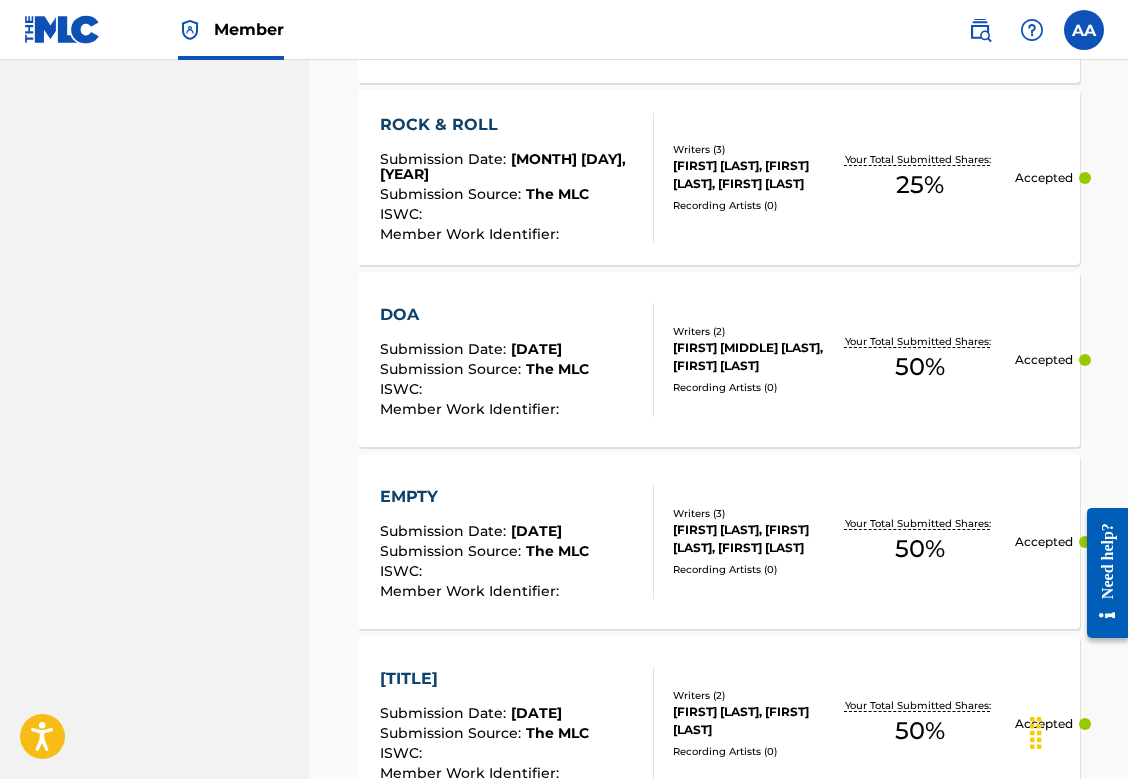 click on "Submission Date : [DATE] Submission Source : The MLC ISWC : Member Work Identifier : Writers ( 3 ) [FIRST] [LAST], [FIRST] [LAST], [FIRST] [LAST] Recording Artists ( 0 ) Your Total Submitted Shares: 25 %   Accepted" at bounding box center (719, 177) 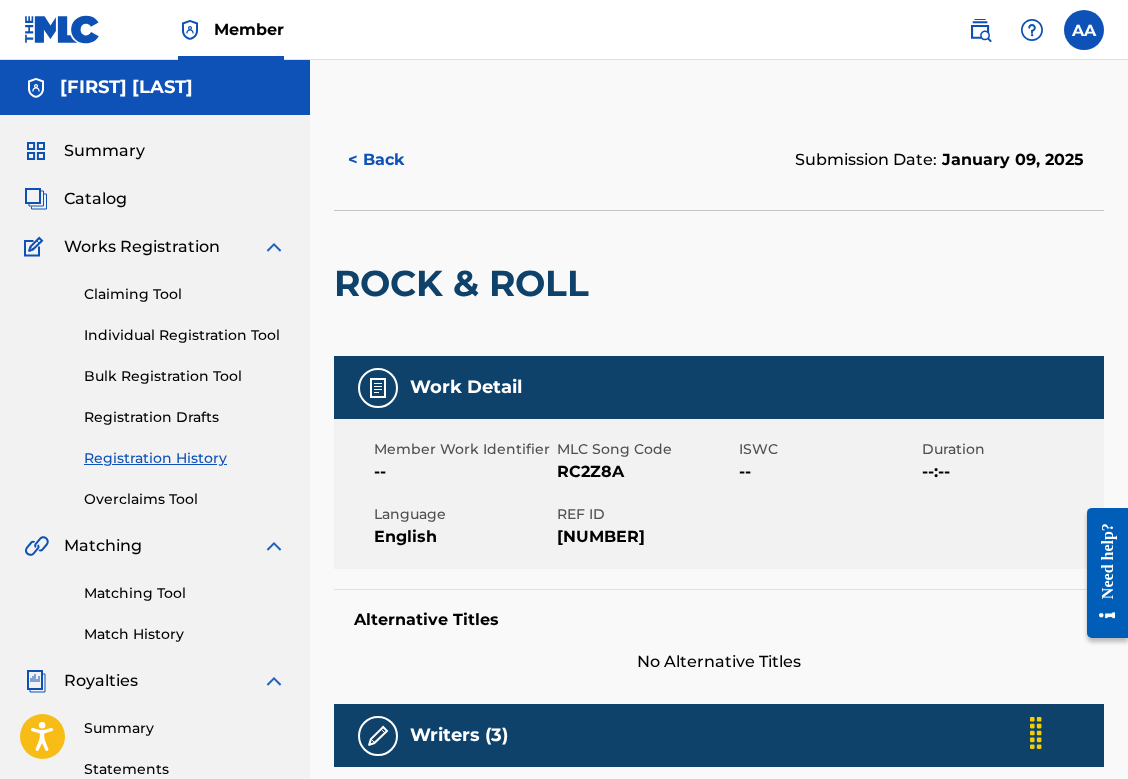 scroll, scrollTop: 0, scrollLeft: 0, axis: both 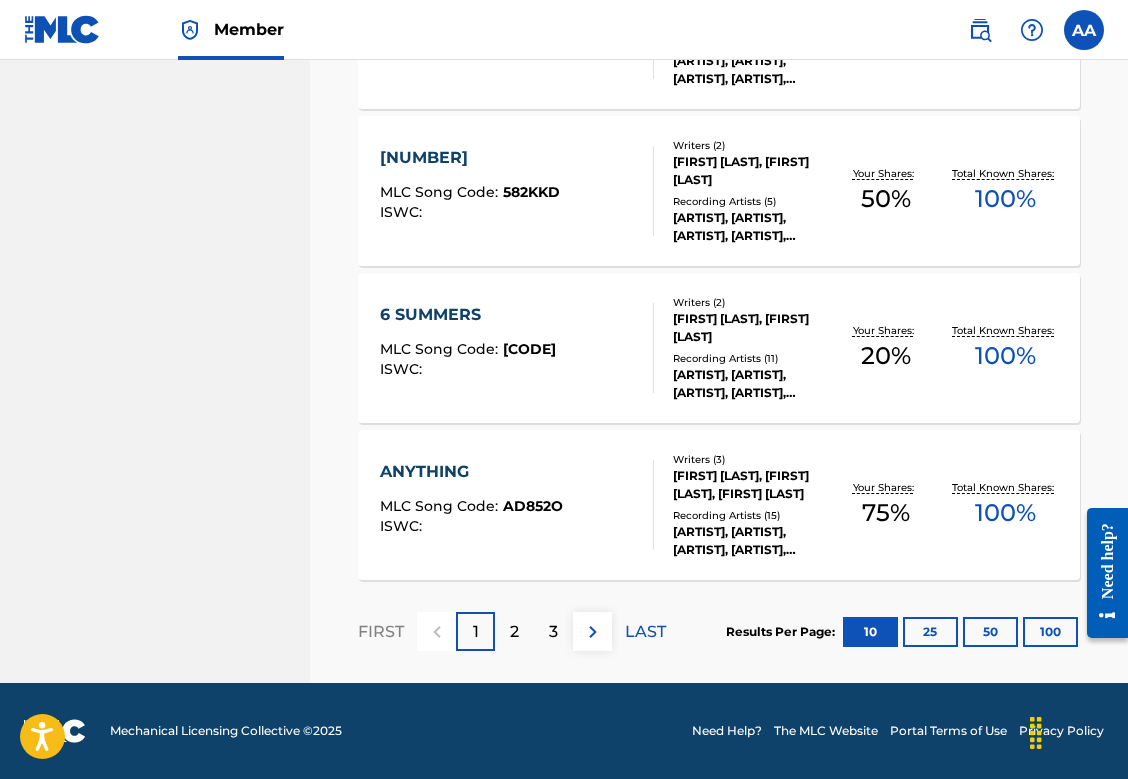 click on "2" at bounding box center (514, 632) 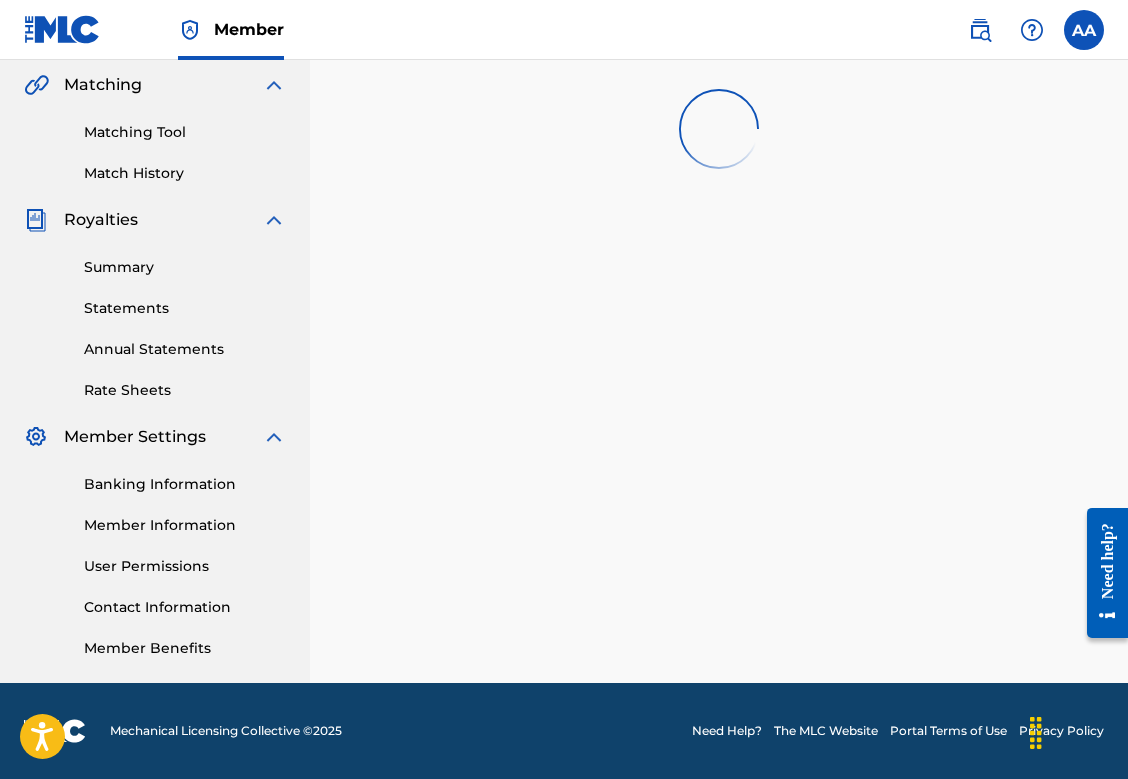 scroll, scrollTop: 461, scrollLeft: 0, axis: vertical 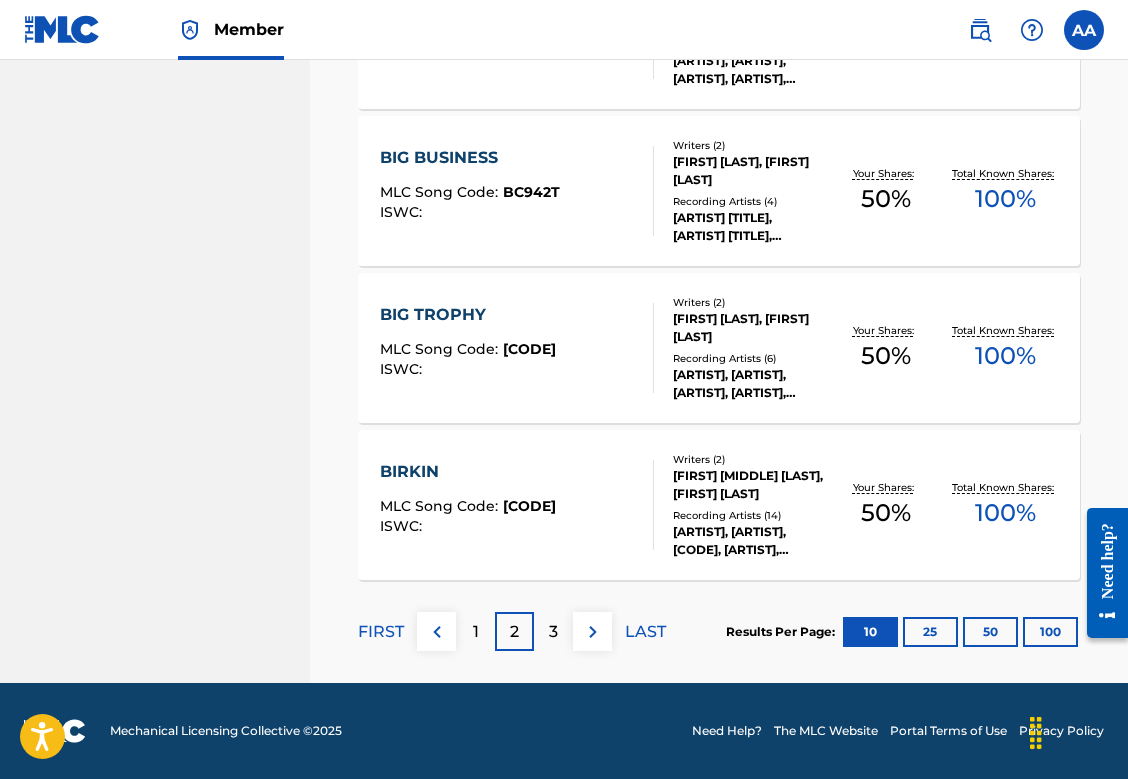 click on "3" at bounding box center (553, 631) 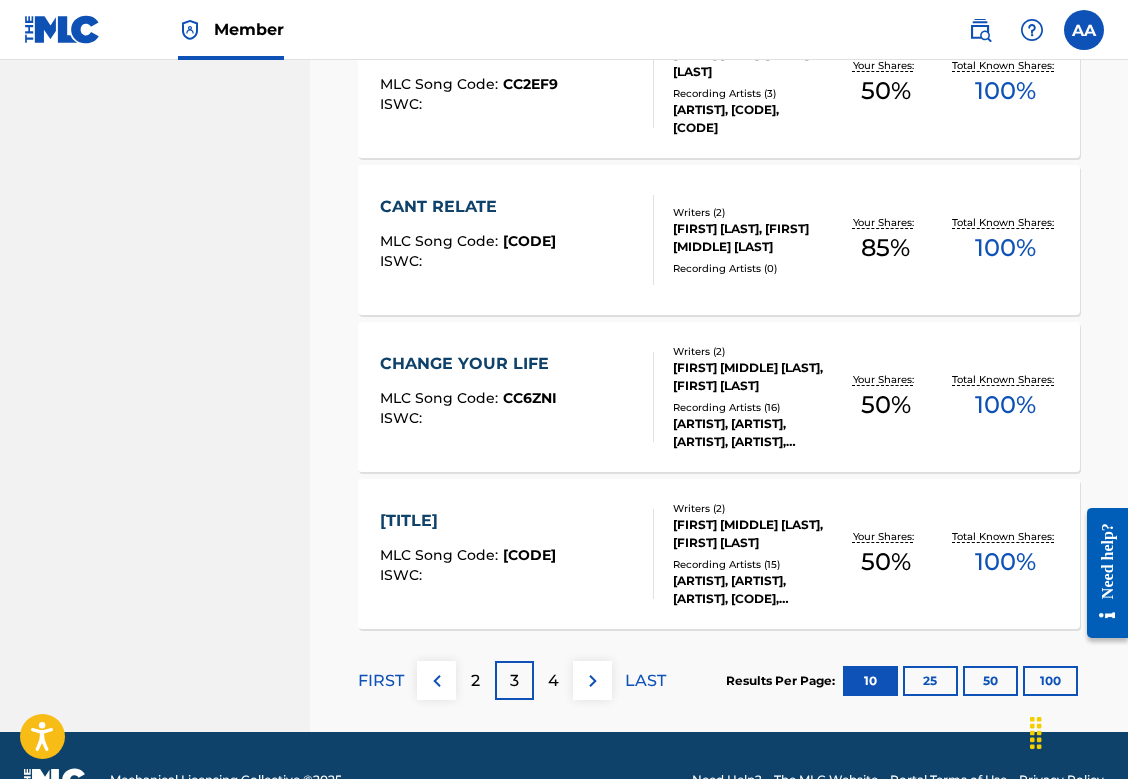 scroll, scrollTop: 1511, scrollLeft: 0, axis: vertical 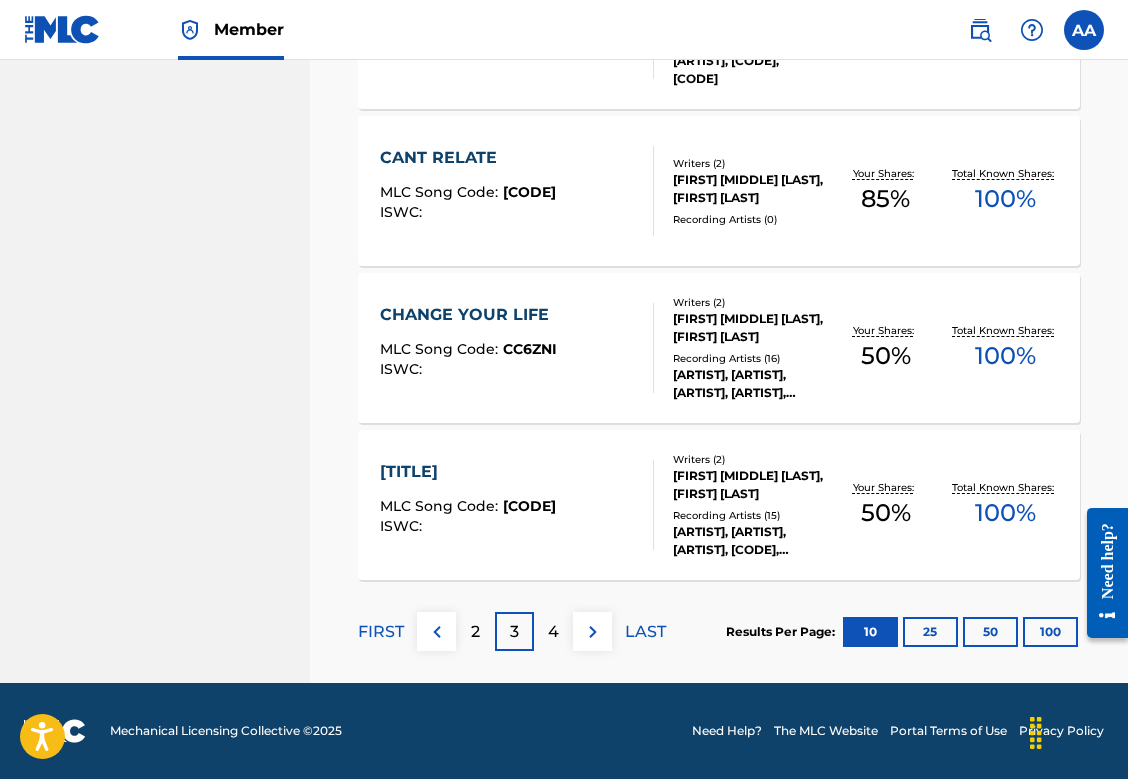 click on "4" at bounding box center (553, 631) 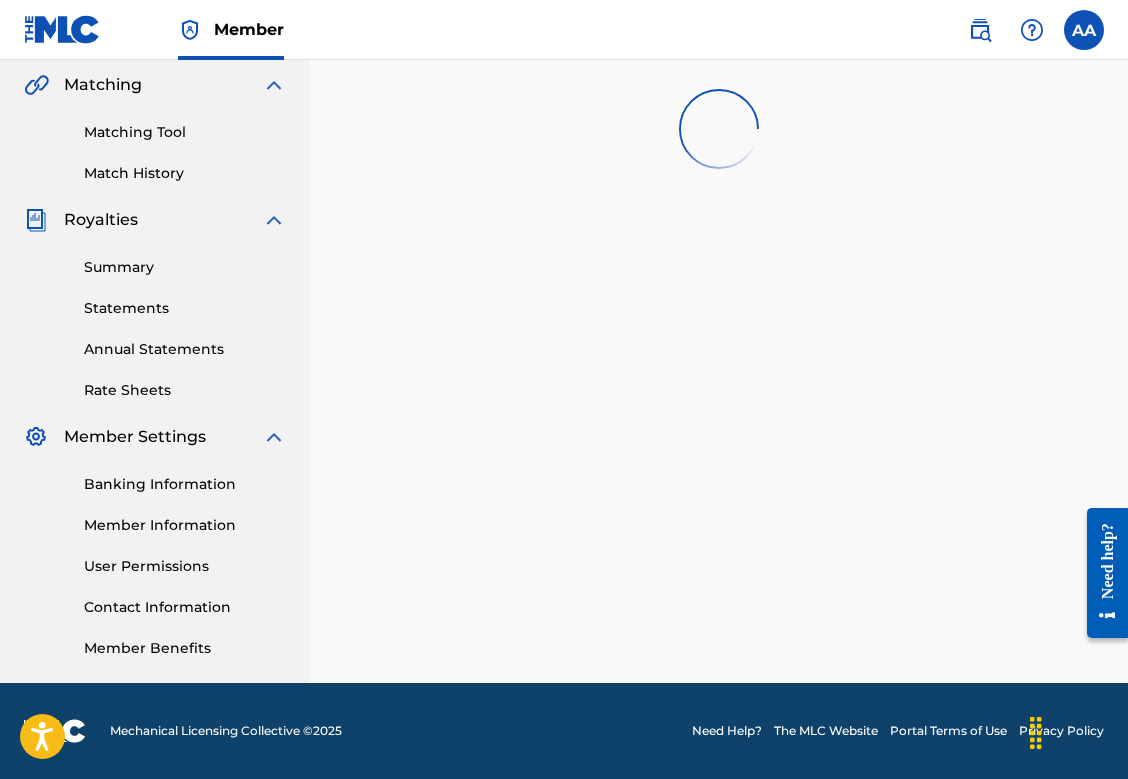 scroll, scrollTop: 461, scrollLeft: 0, axis: vertical 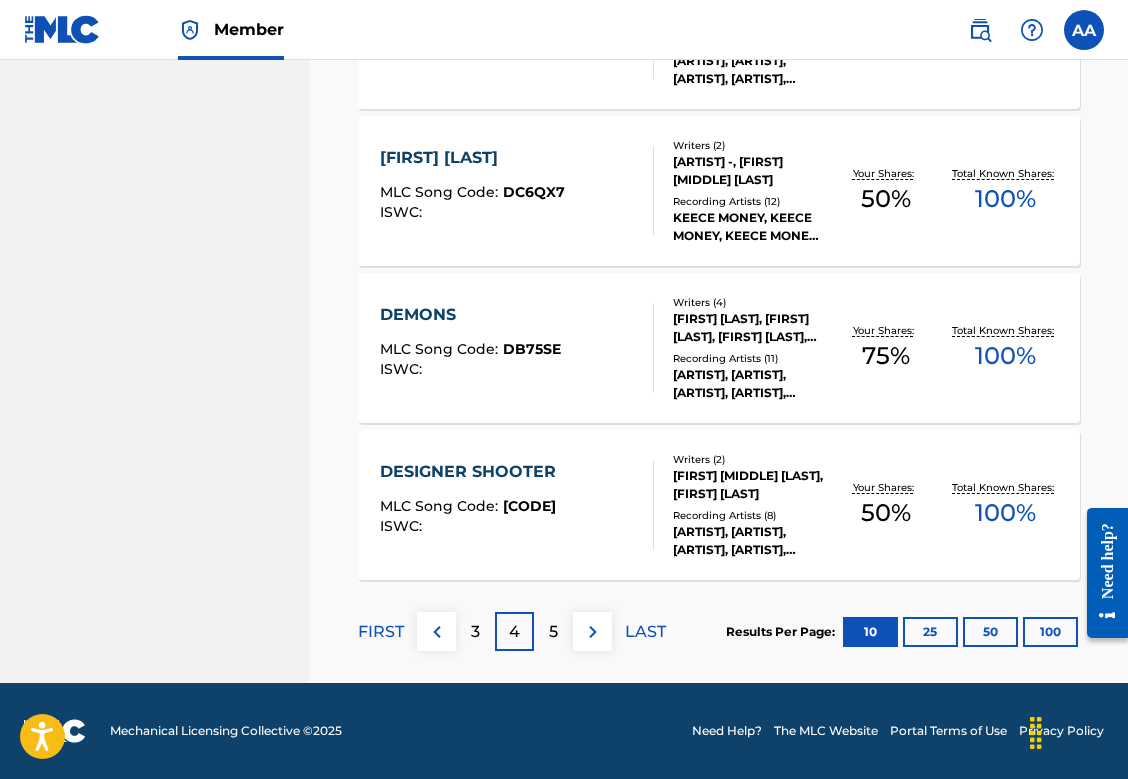click on "5" at bounding box center (553, 631) 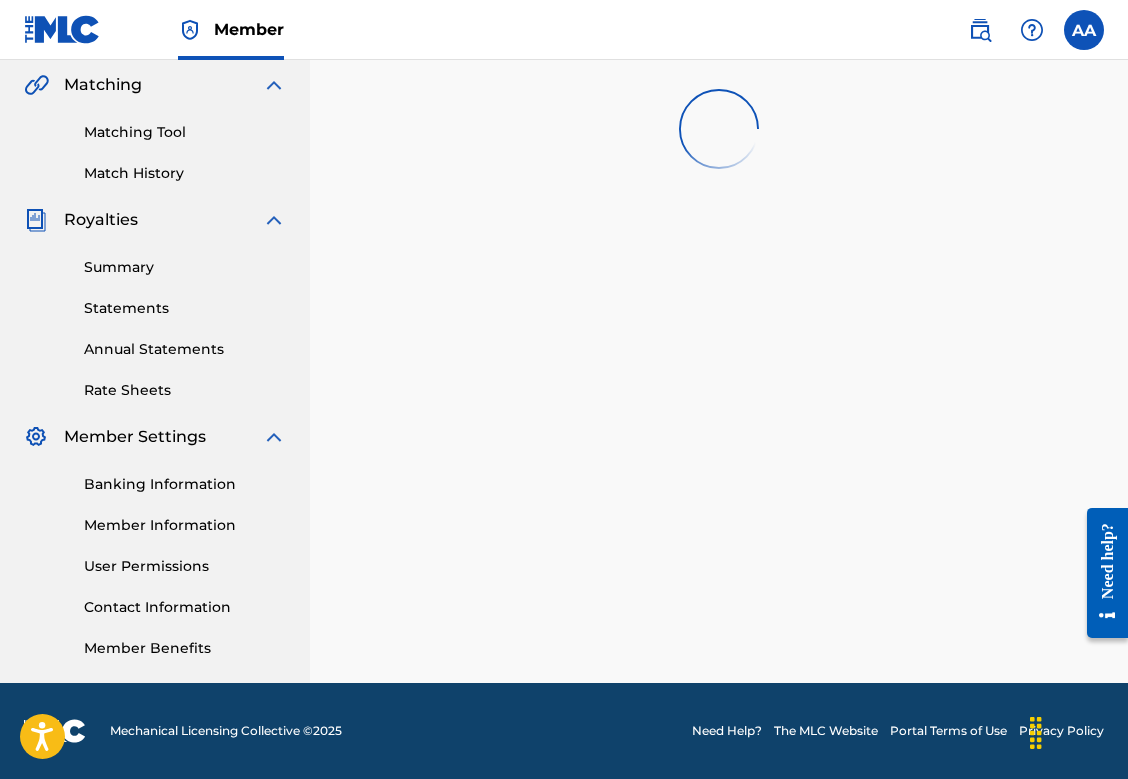 scroll, scrollTop: 461, scrollLeft: 0, axis: vertical 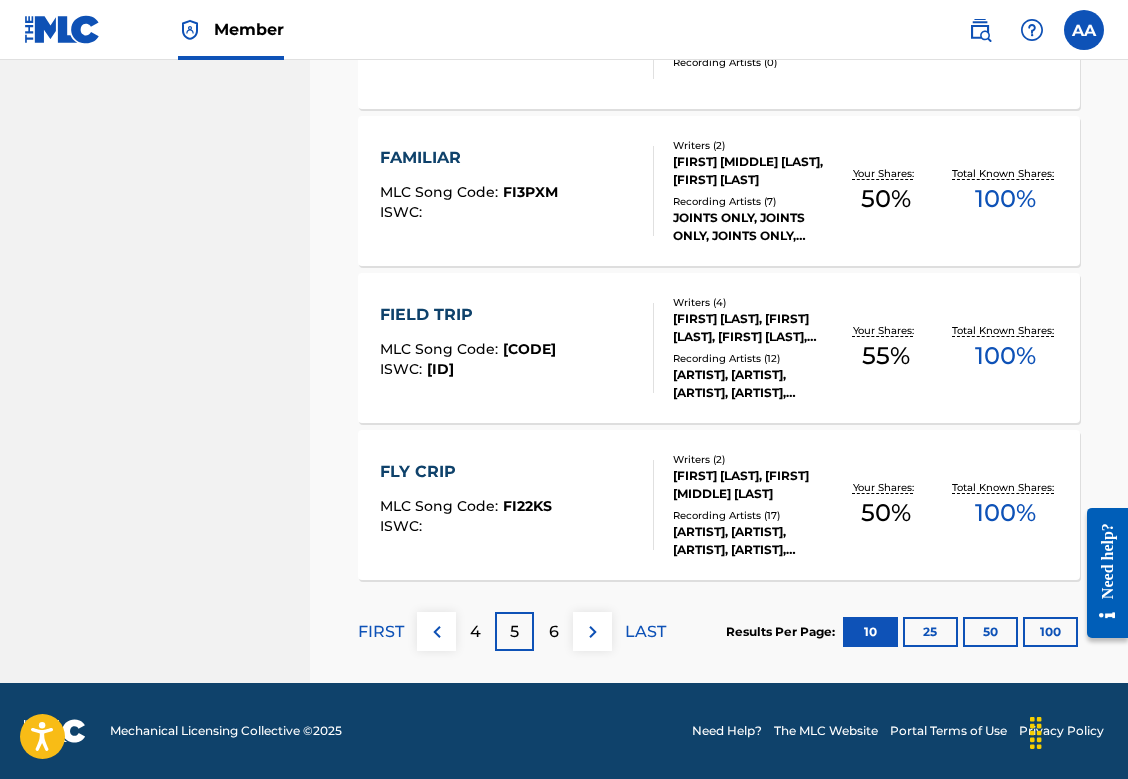 click on "6" at bounding box center [553, 631] 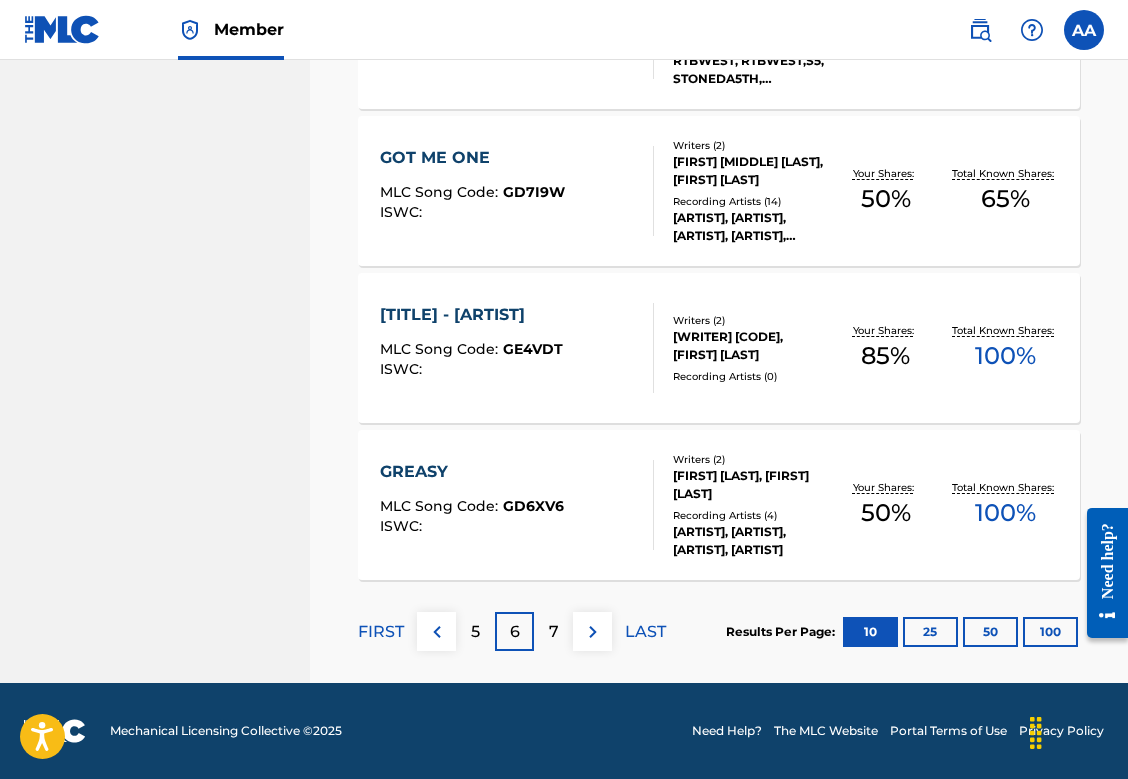 scroll, scrollTop: 1560, scrollLeft: 0, axis: vertical 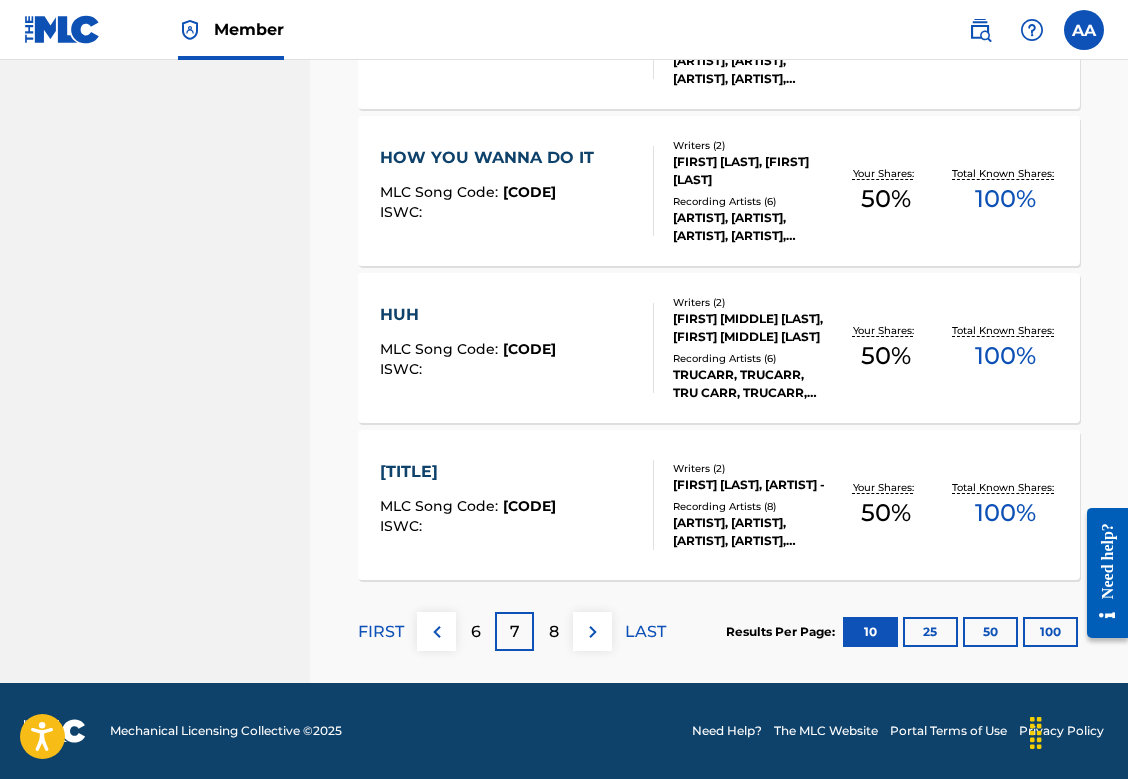 click on "8" at bounding box center (554, 632) 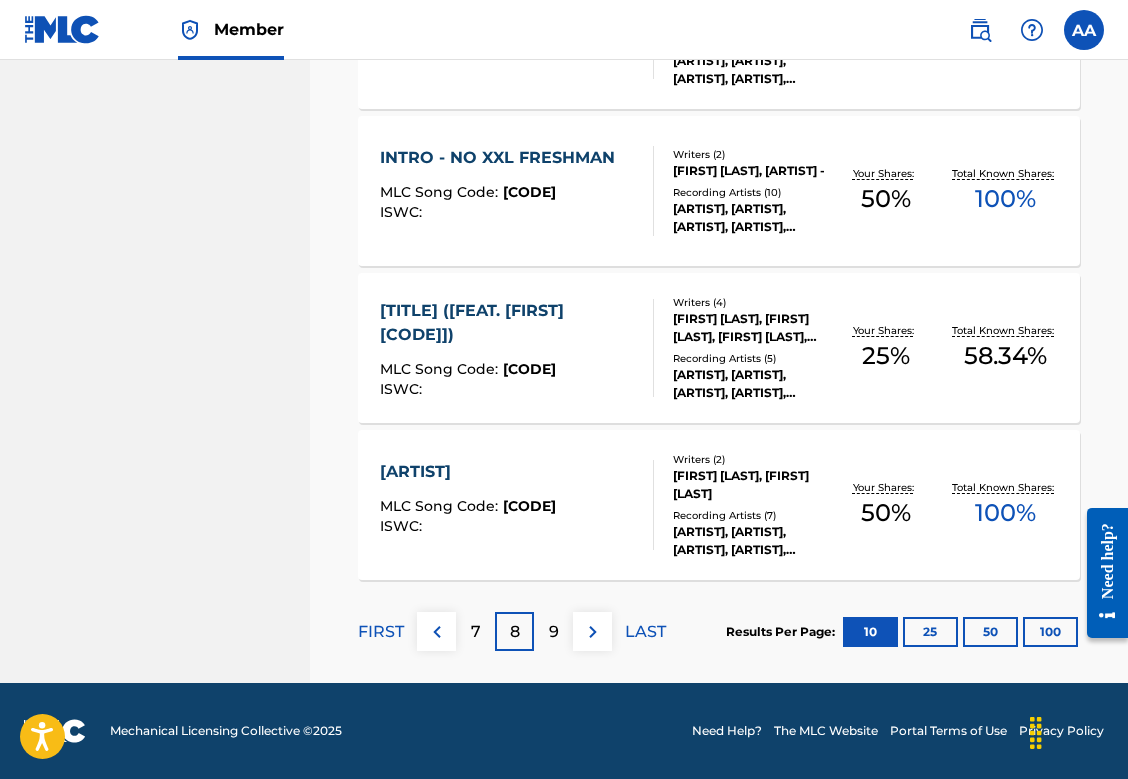 scroll, scrollTop: 1560, scrollLeft: 0, axis: vertical 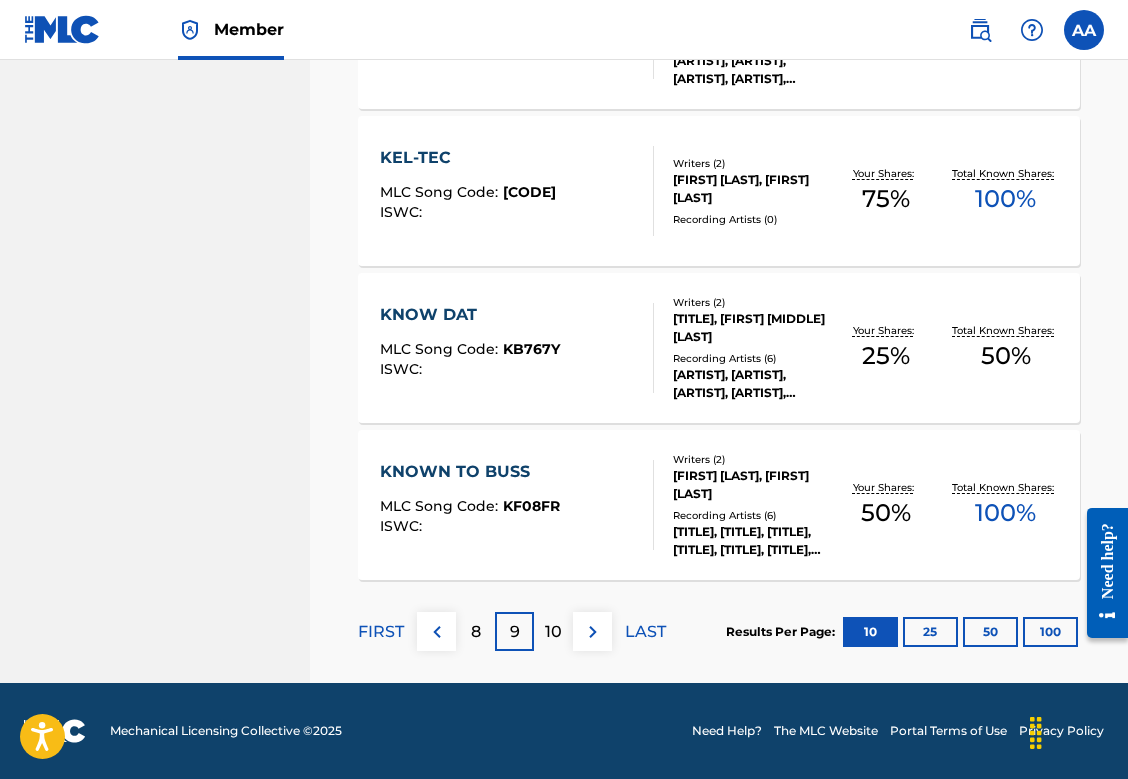 click on "10" at bounding box center [553, 632] 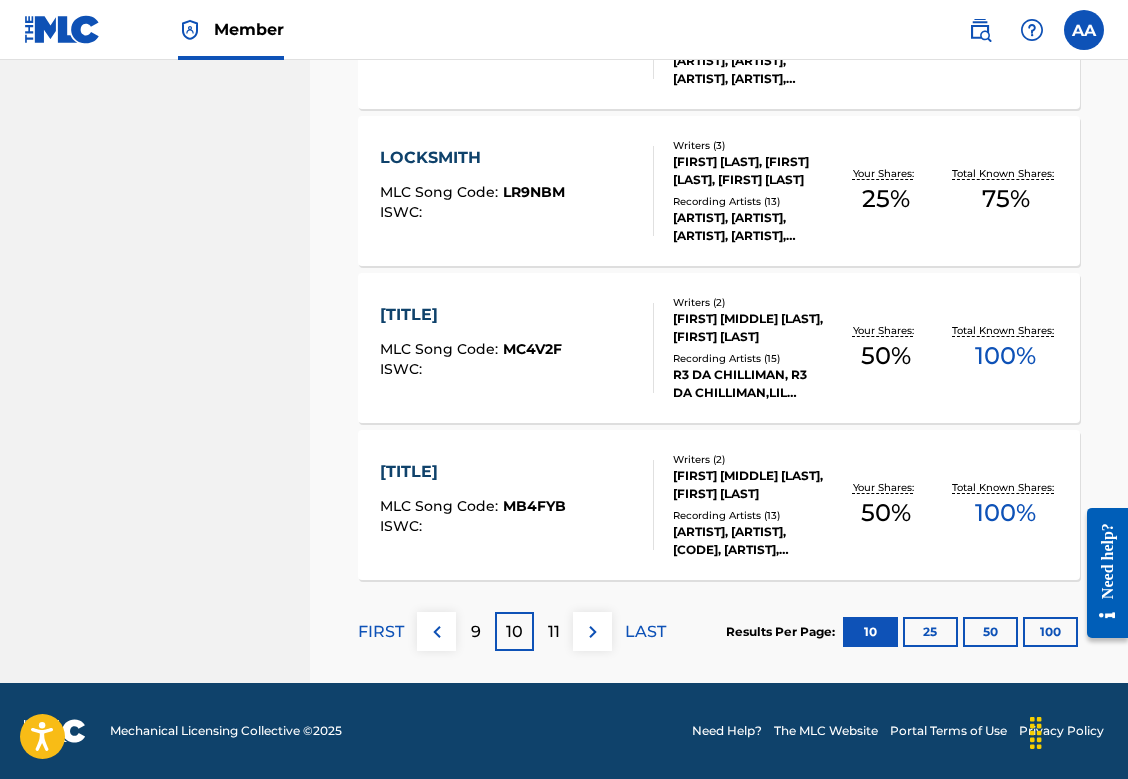 click on "11" at bounding box center [554, 632] 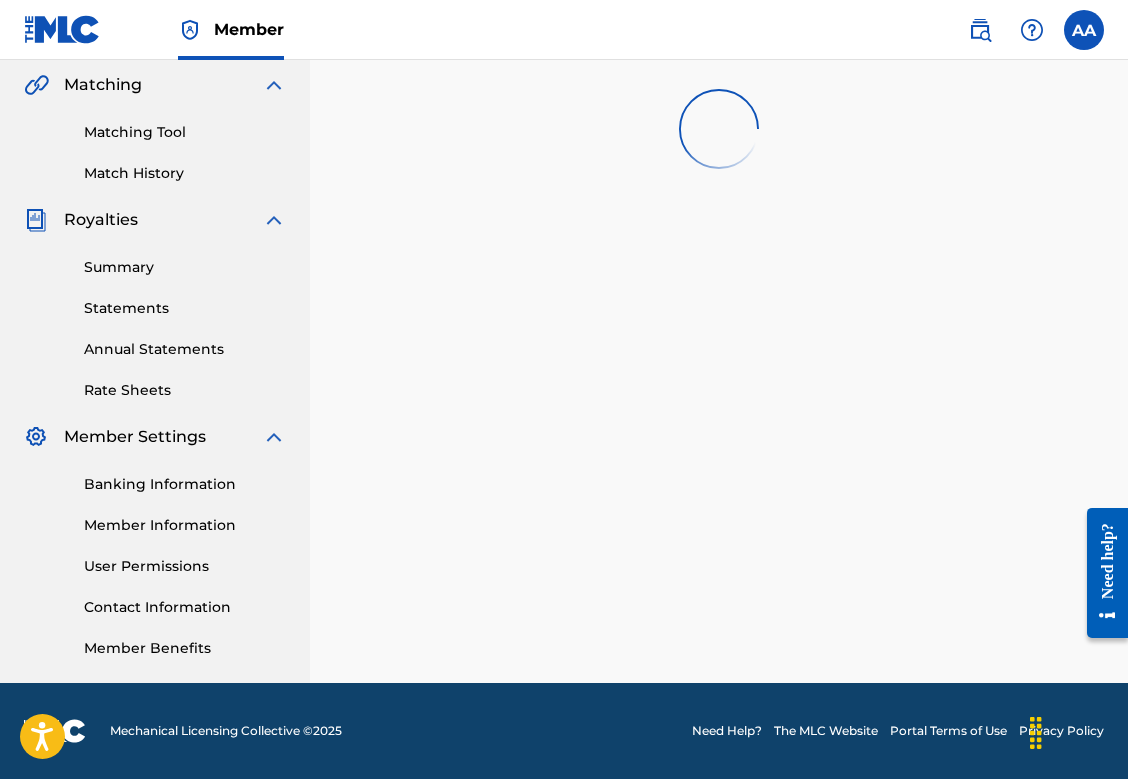 scroll, scrollTop: 461, scrollLeft: 0, axis: vertical 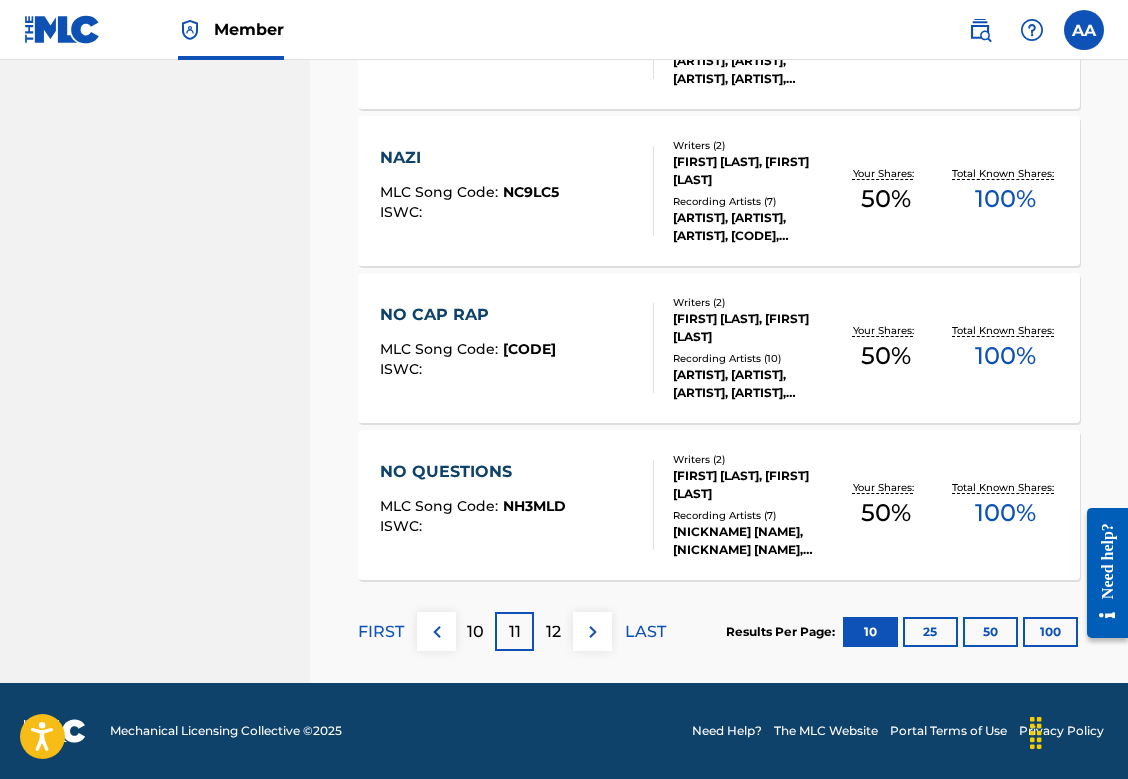 click on "12" at bounding box center (553, 632) 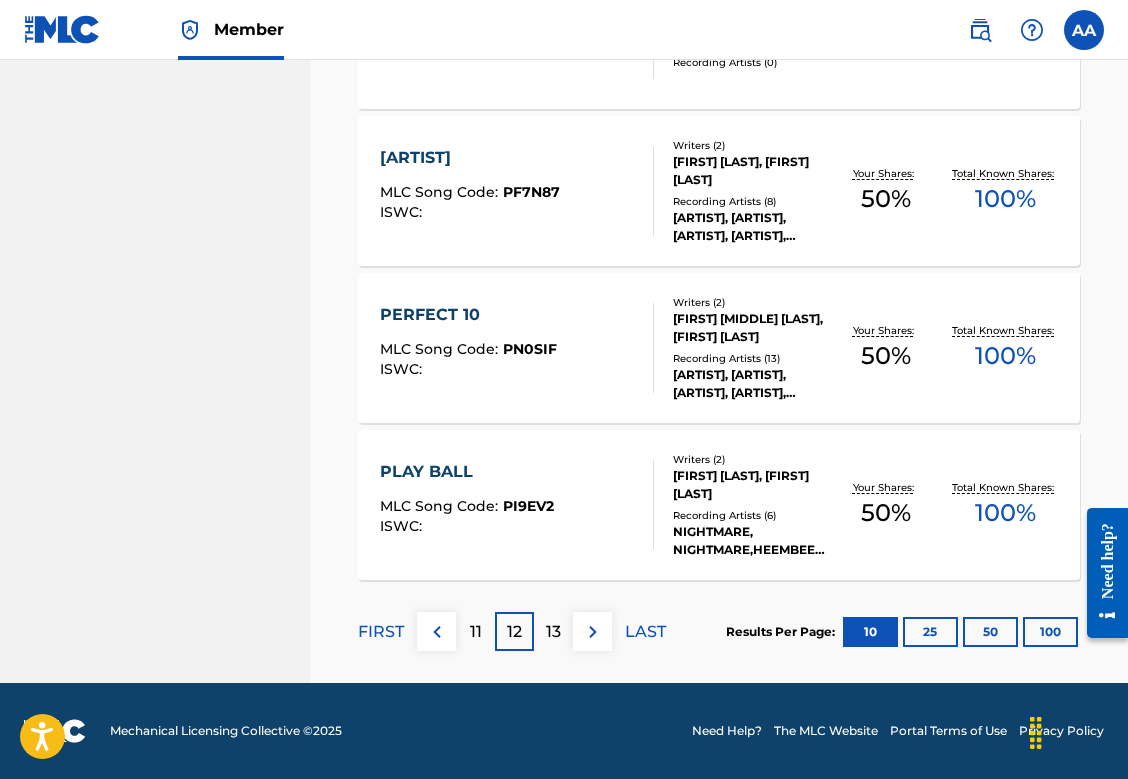 click on "13" at bounding box center (553, 632) 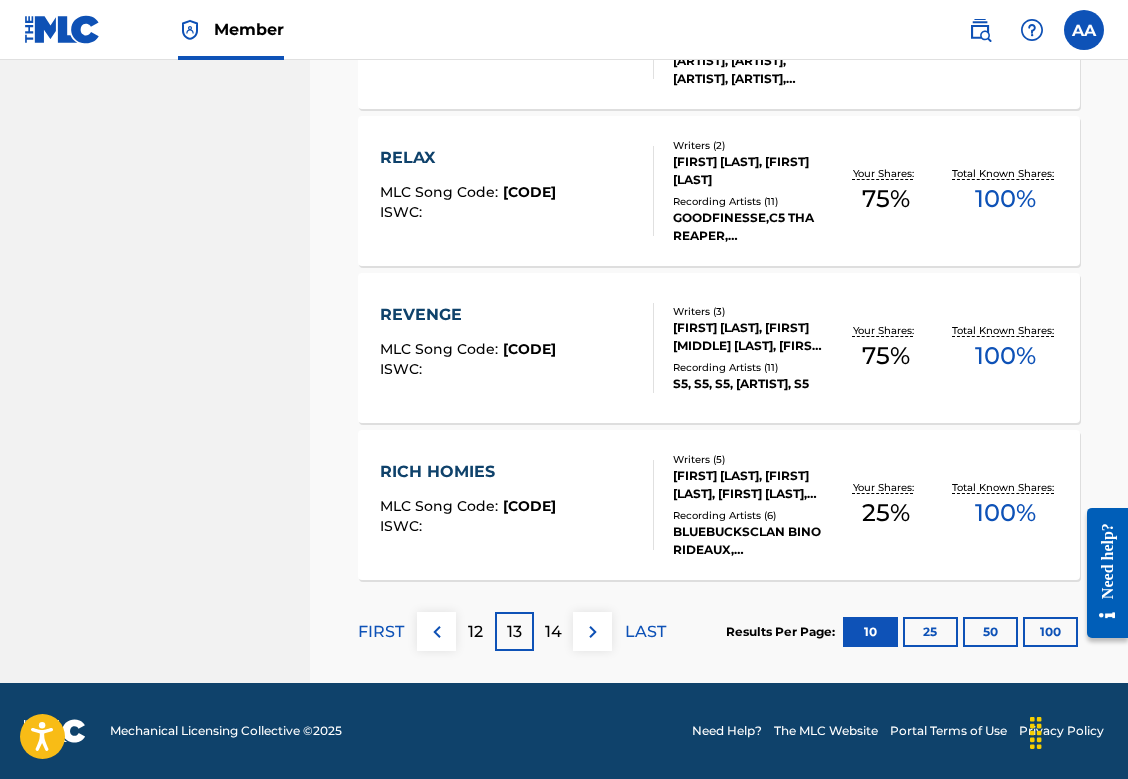 scroll, scrollTop: 1560, scrollLeft: 0, axis: vertical 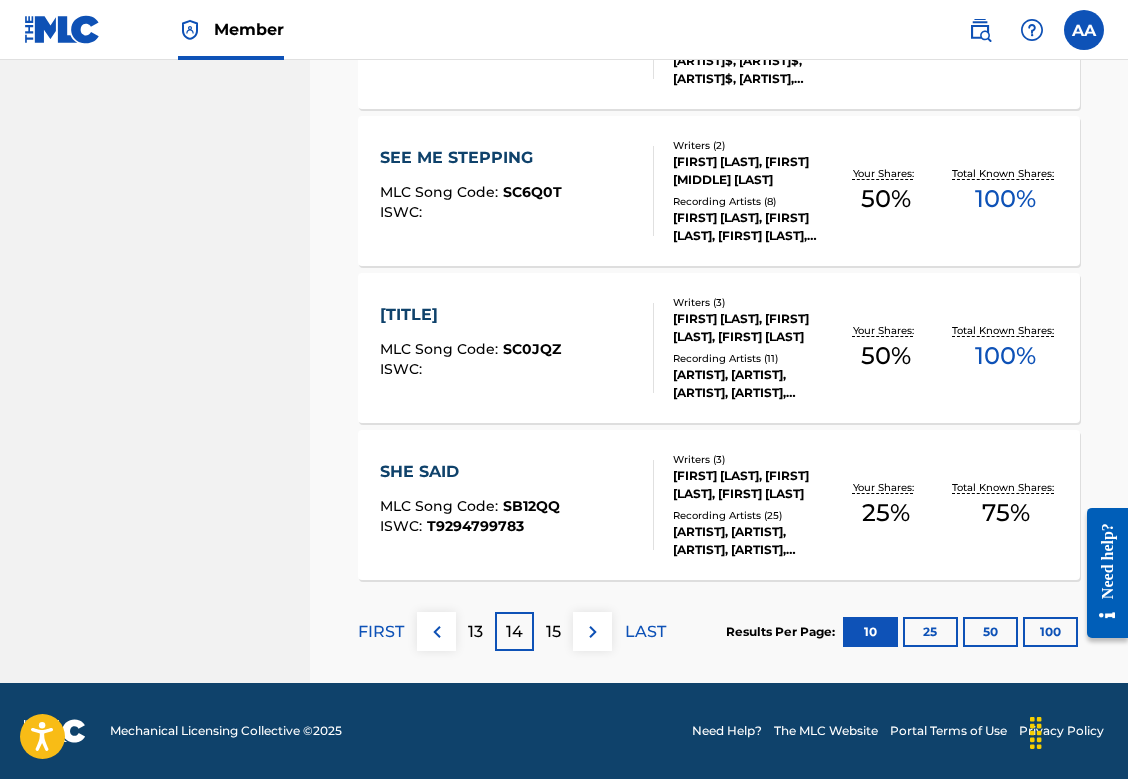 click on "15" at bounding box center (553, 631) 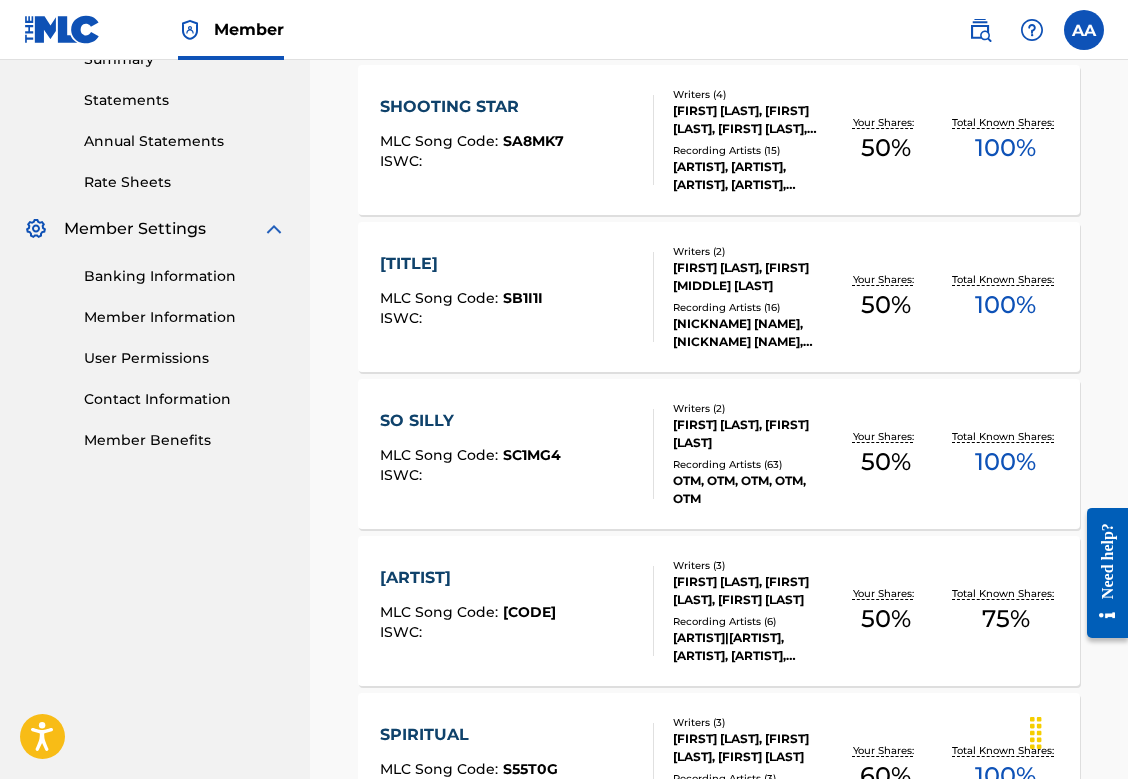 scroll, scrollTop: 688, scrollLeft: 0, axis: vertical 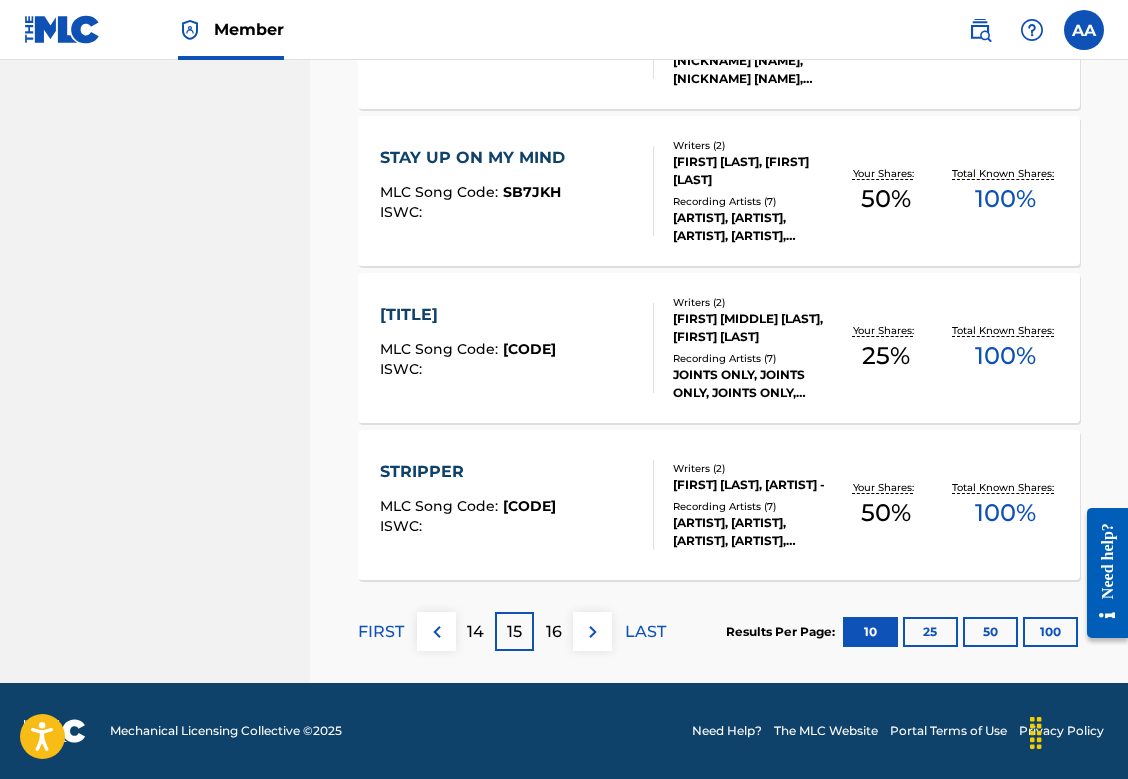click on "16" at bounding box center [554, 632] 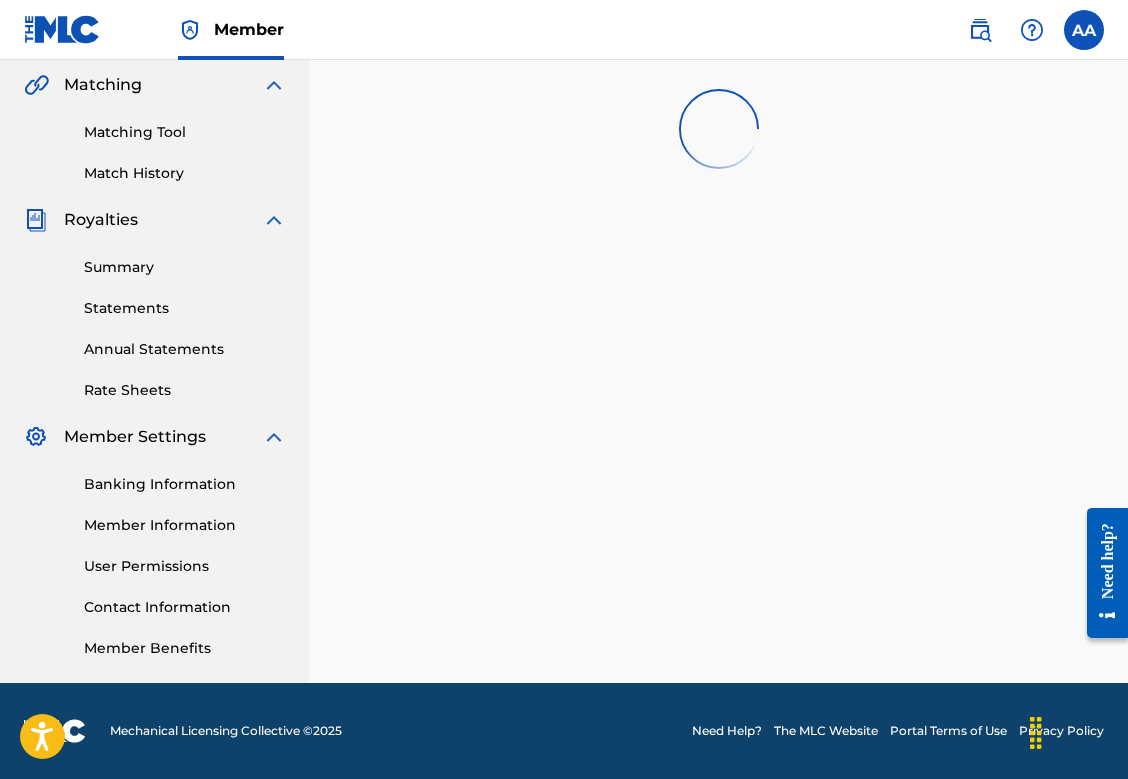 scroll, scrollTop: 461, scrollLeft: 0, axis: vertical 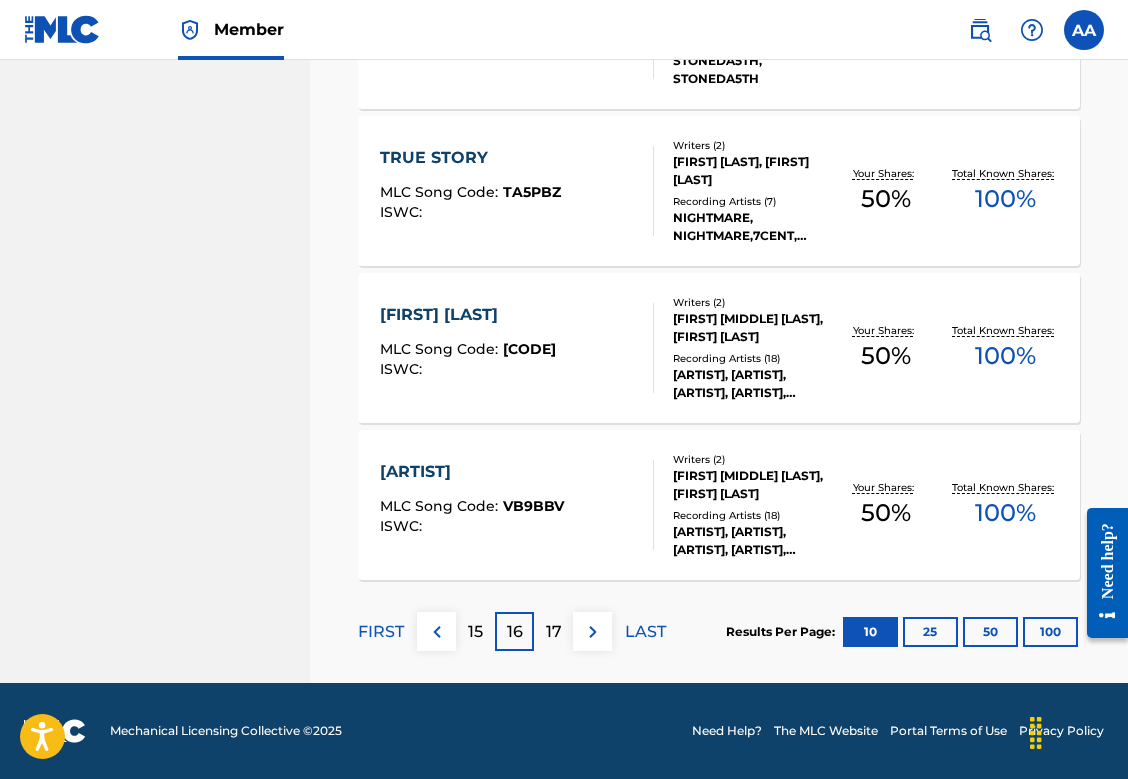 click on "17" at bounding box center (553, 631) 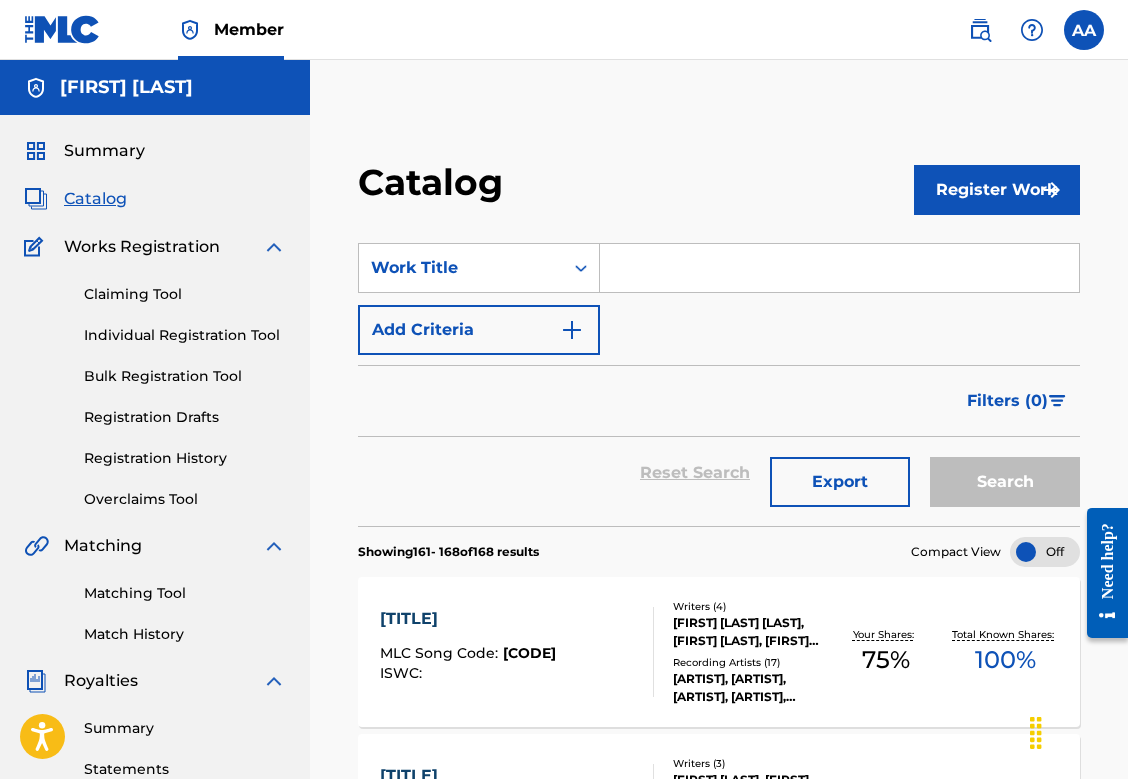 scroll, scrollTop: 0, scrollLeft: 0, axis: both 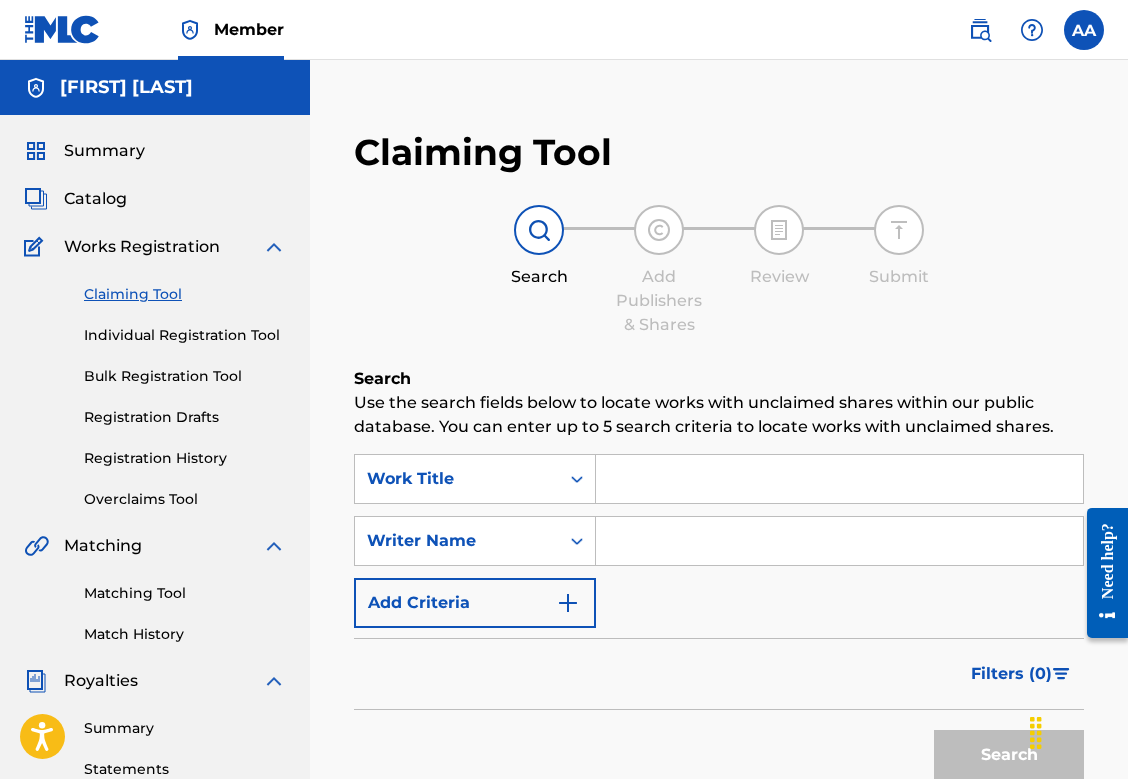 click at bounding box center (839, 541) 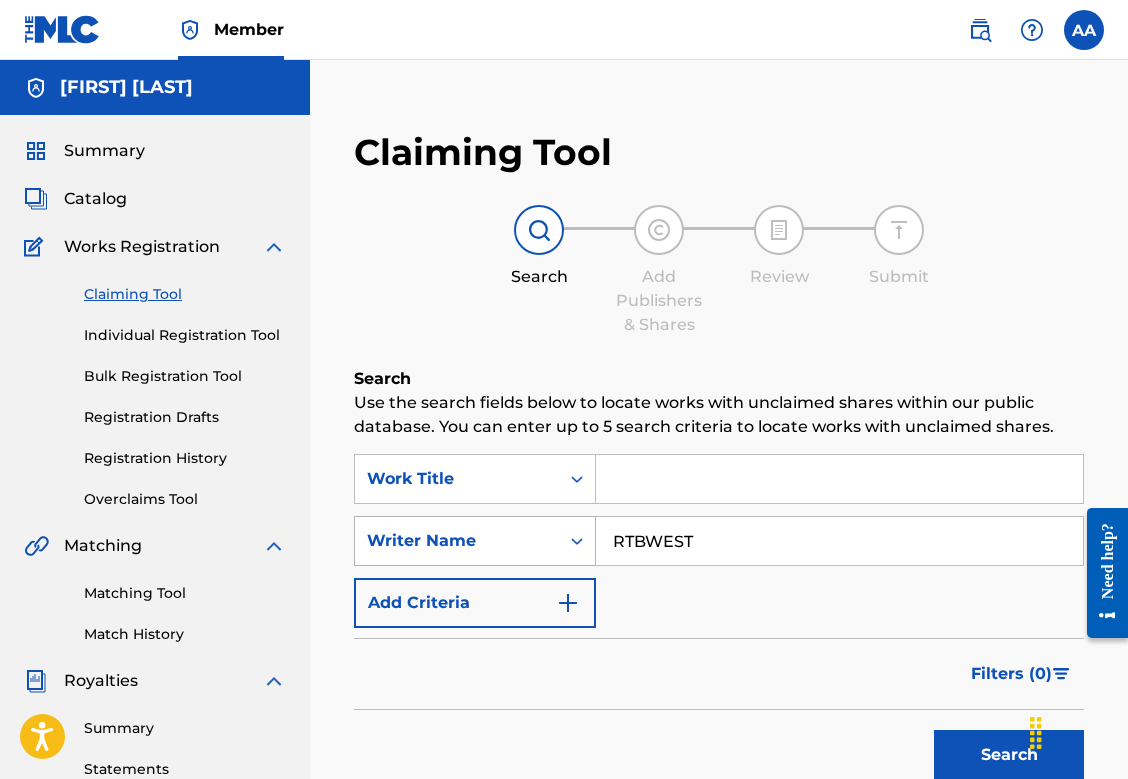 click on "Search" at bounding box center [1009, 755] 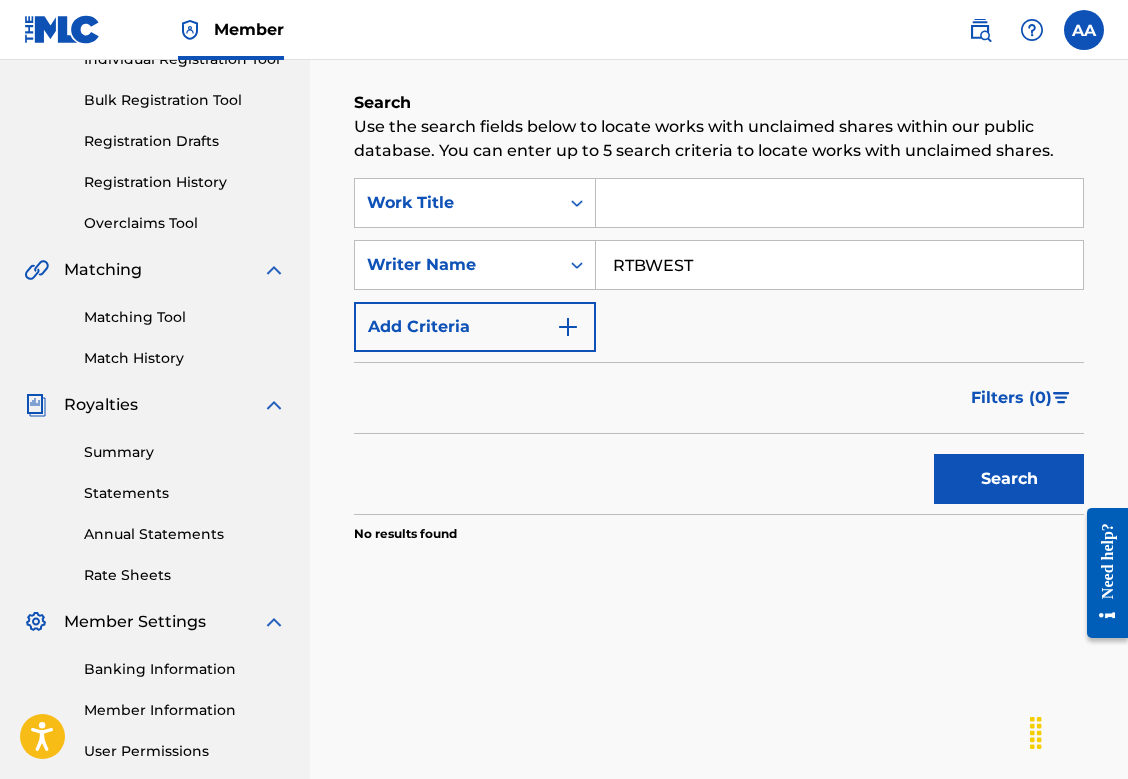 scroll, scrollTop: 394, scrollLeft: 0, axis: vertical 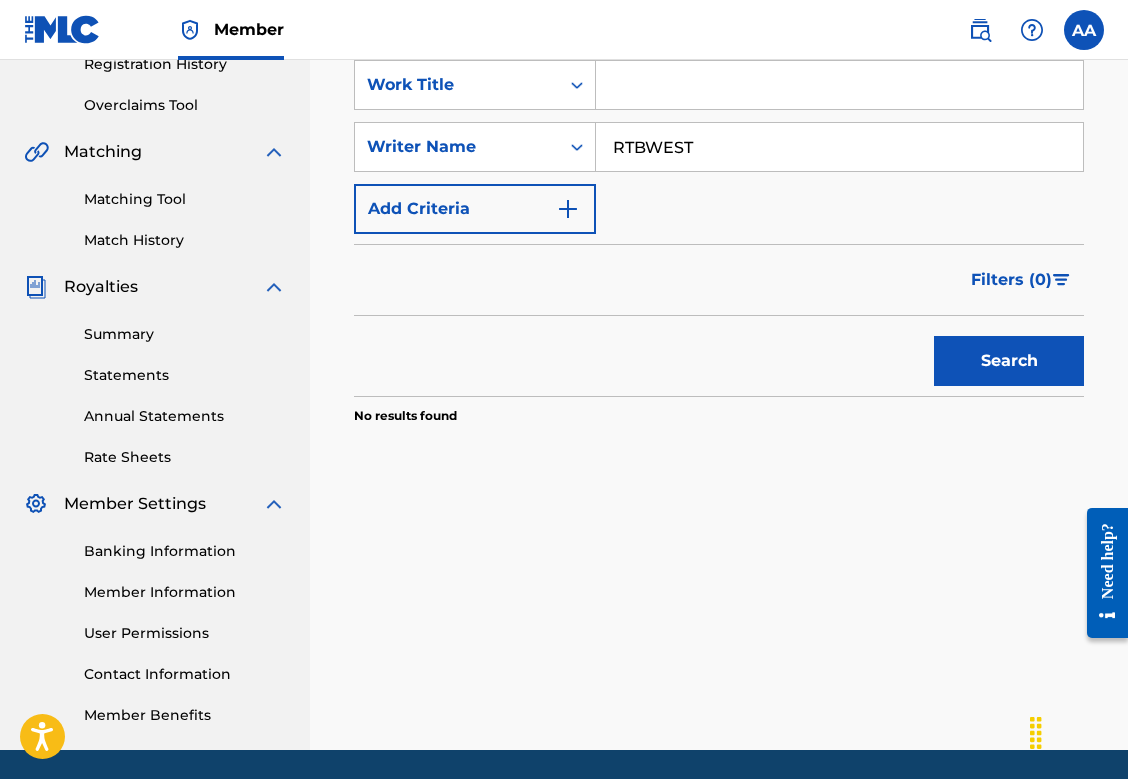 click on "Search" at bounding box center [1009, 361] 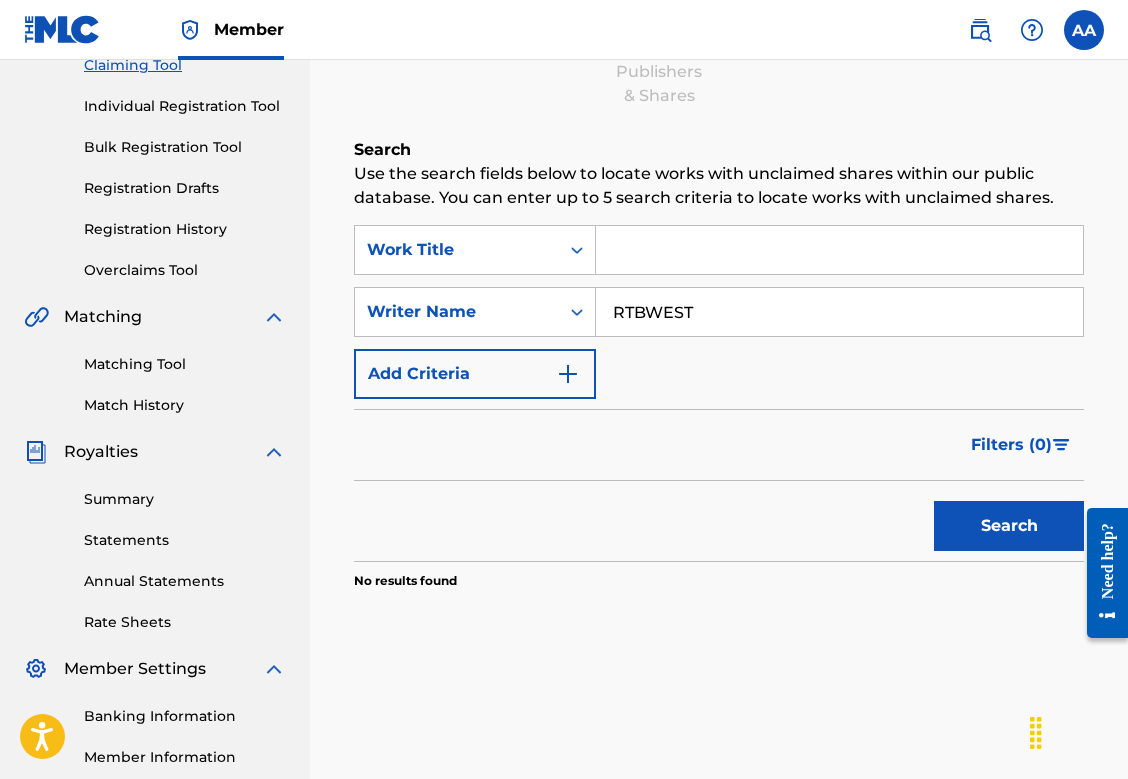 scroll, scrollTop: 216, scrollLeft: 0, axis: vertical 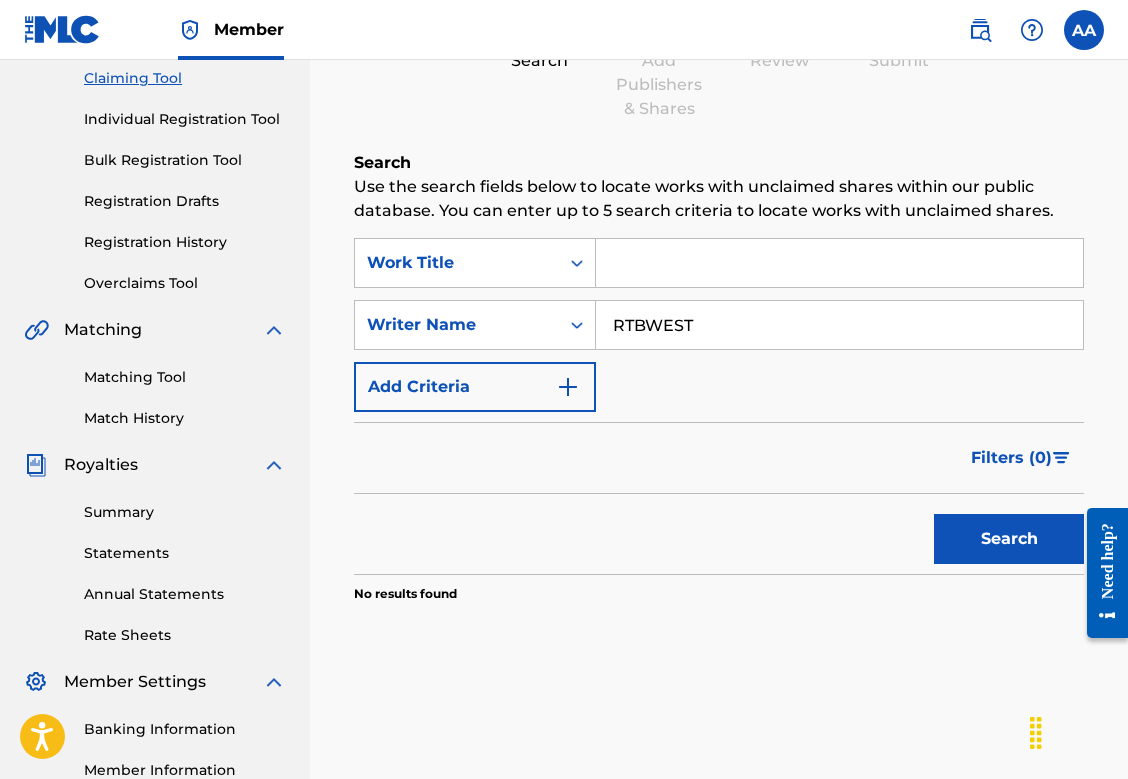click on "RTBWEST" at bounding box center [839, 325] 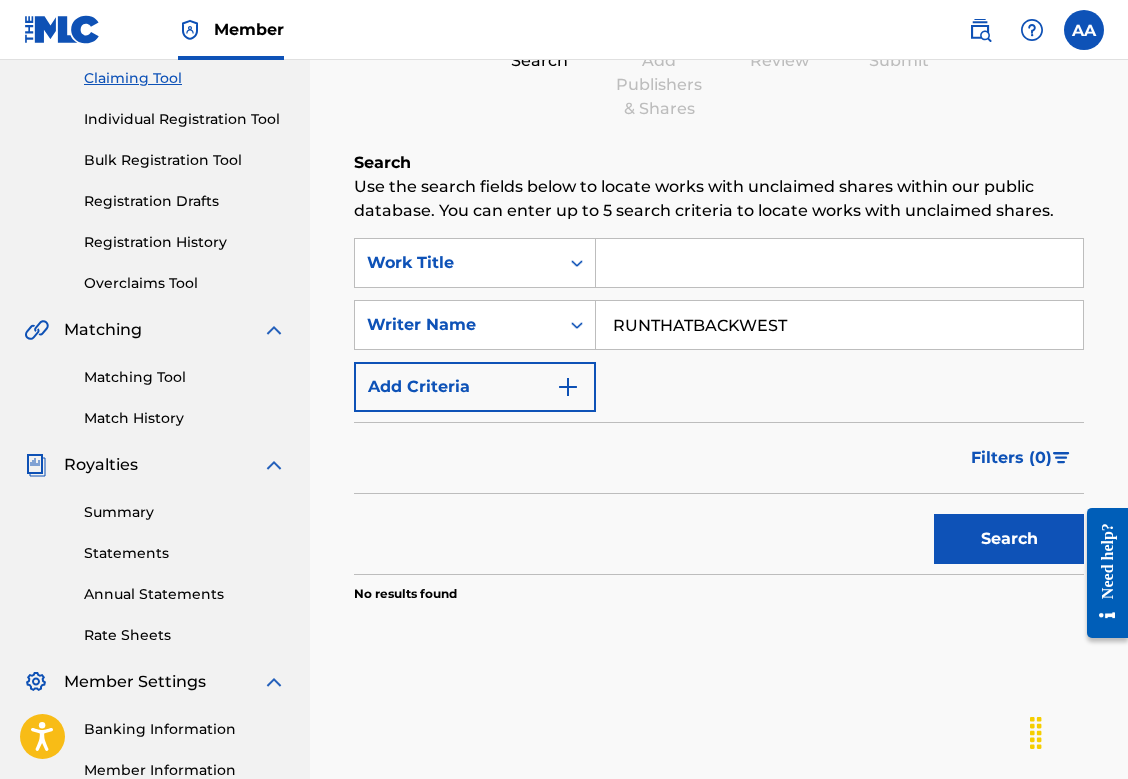 click on "Search" at bounding box center (1009, 539) 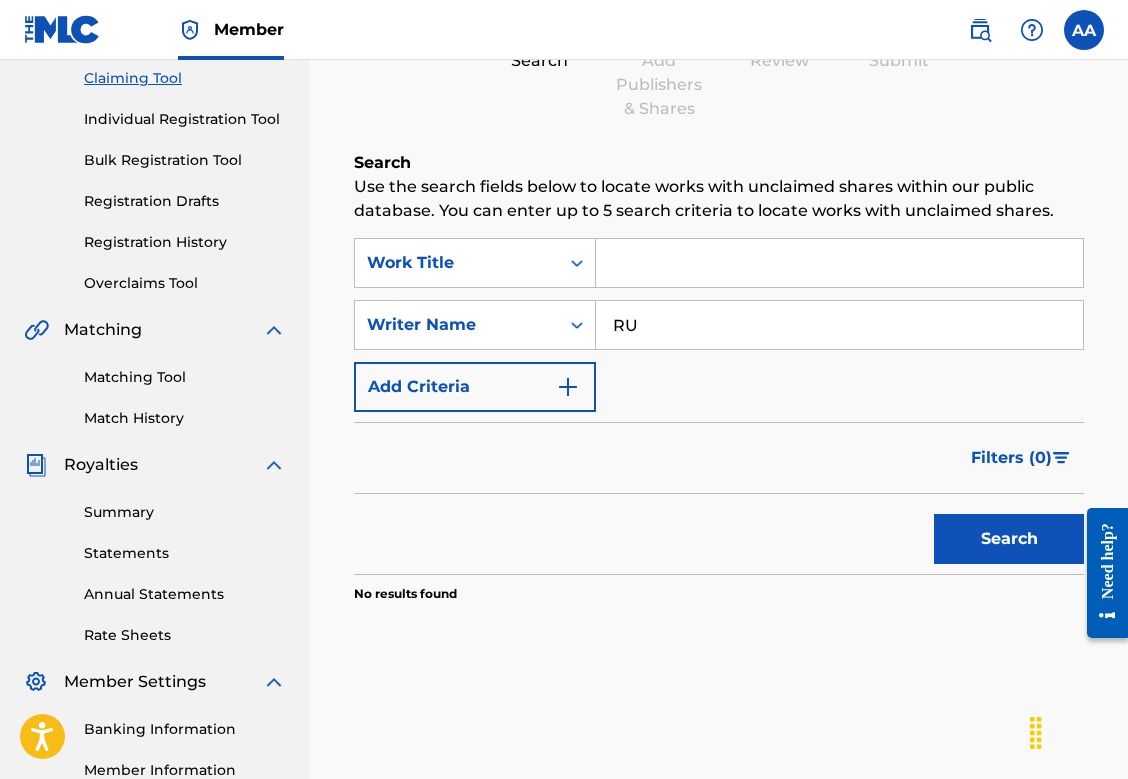 type on "R" 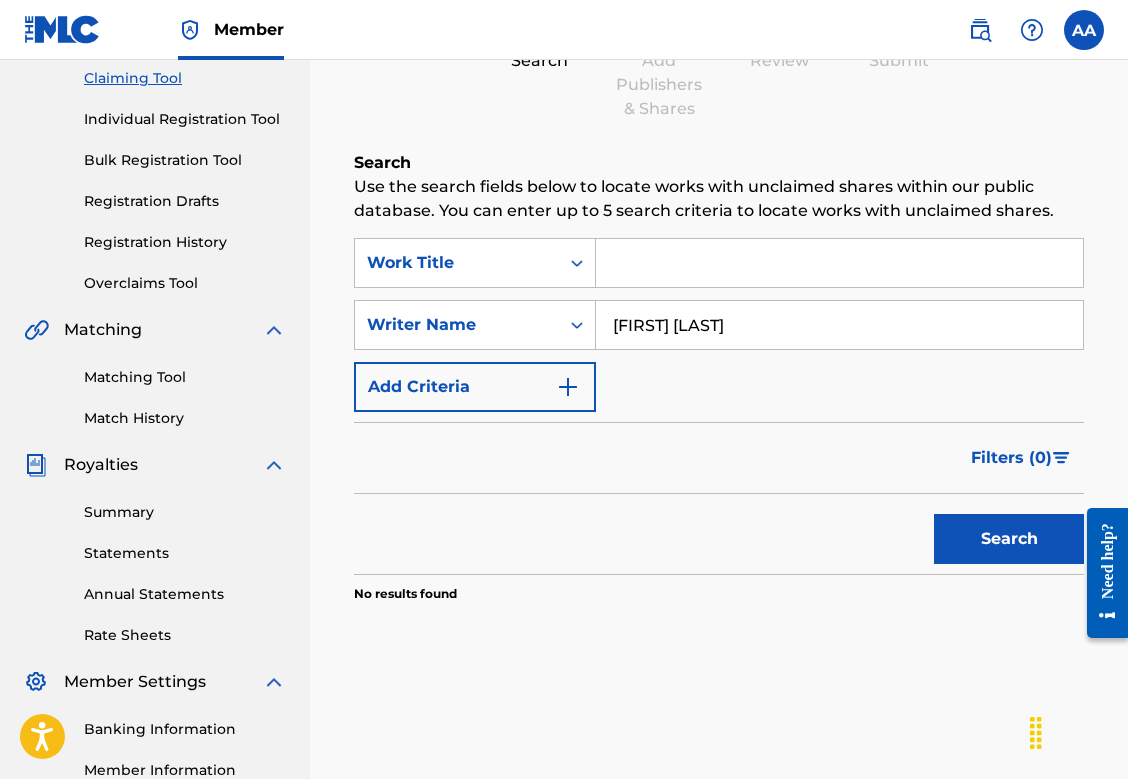 type on "[FIRST] [LAST]" 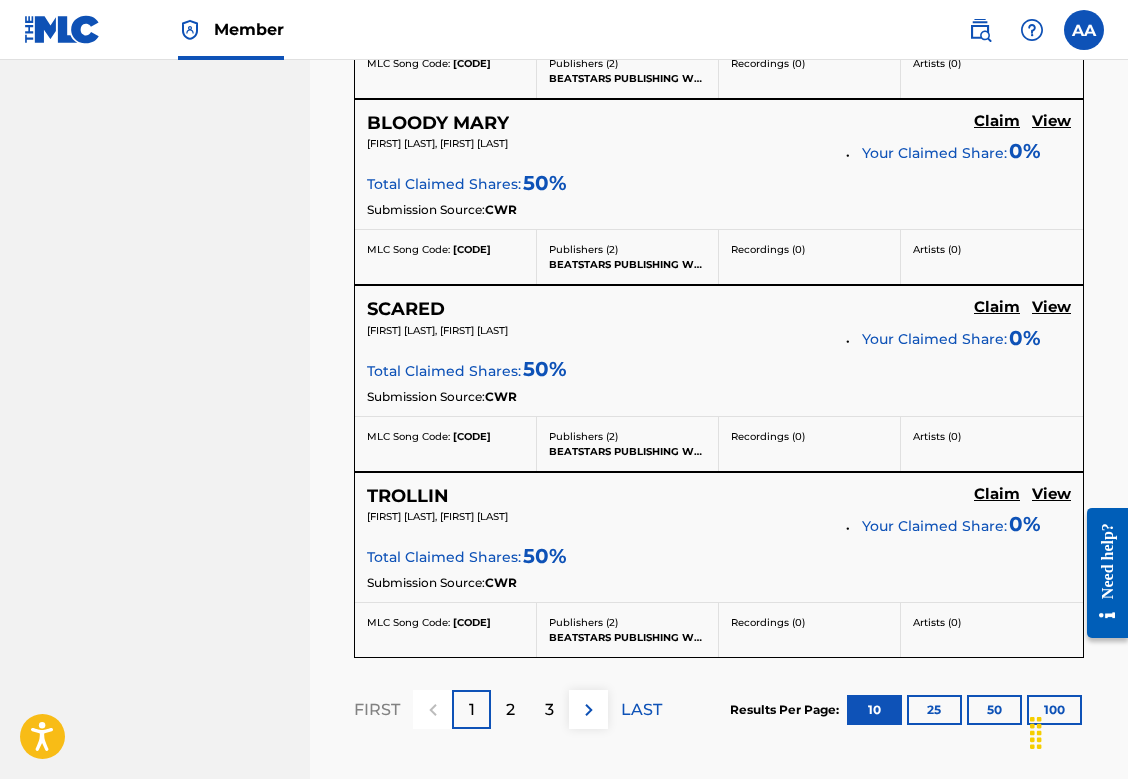 scroll, scrollTop: 2044, scrollLeft: 0, axis: vertical 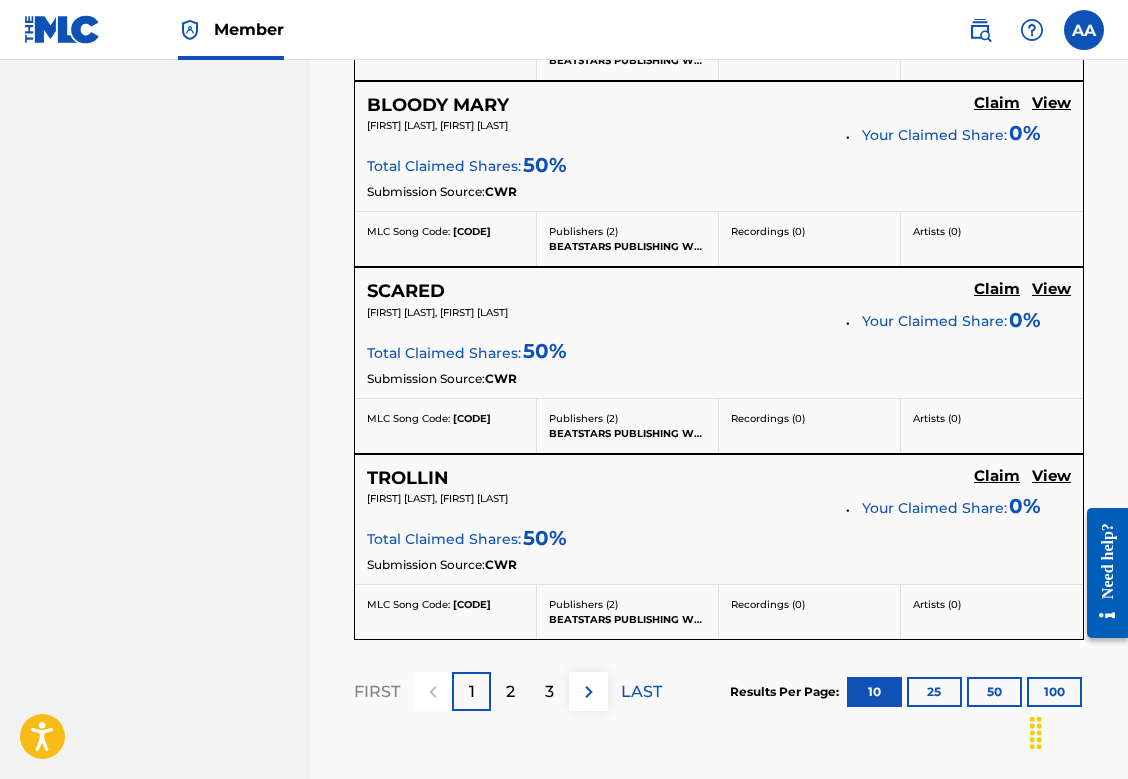 click on "2" at bounding box center (510, 692) 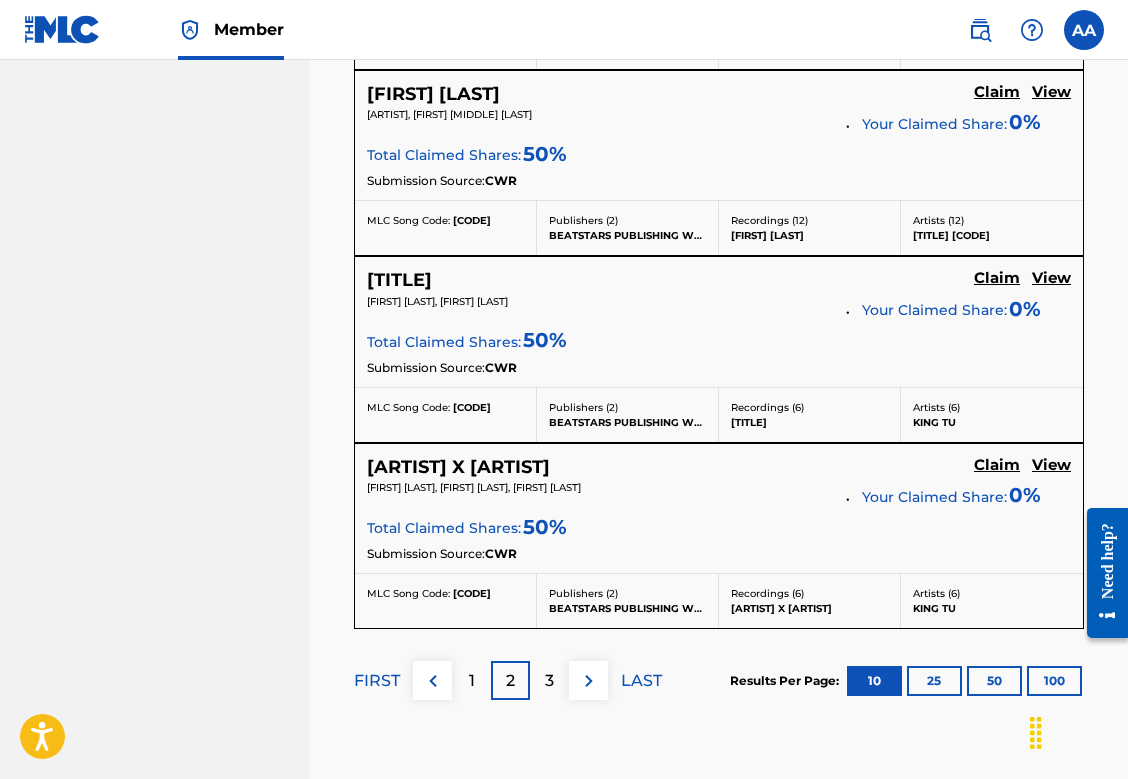 scroll, scrollTop: 2067, scrollLeft: 0, axis: vertical 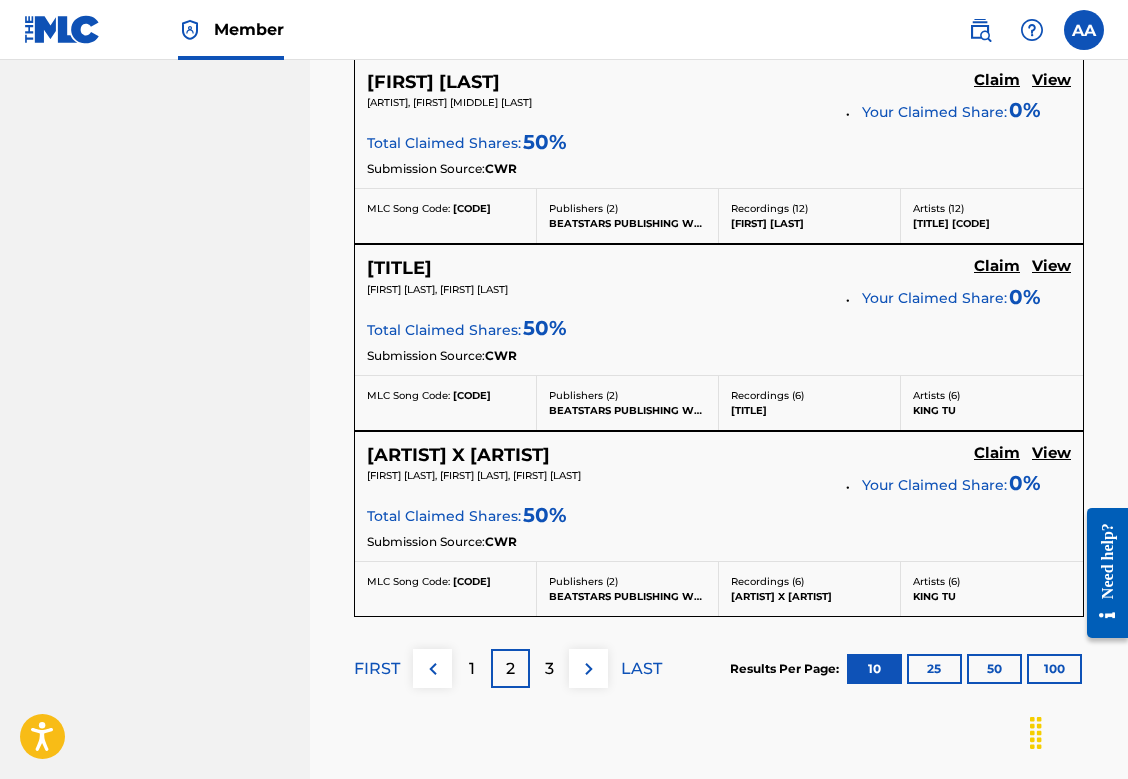 click on "3" at bounding box center (549, 668) 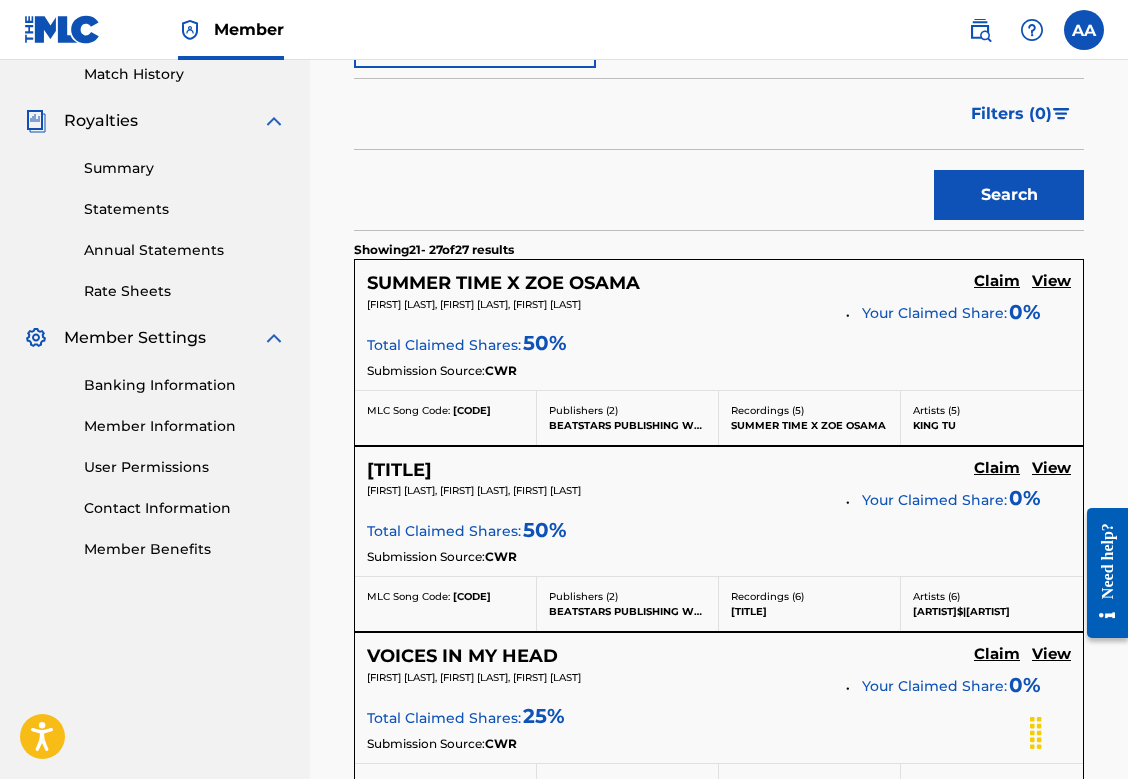 scroll, scrollTop: 531, scrollLeft: 0, axis: vertical 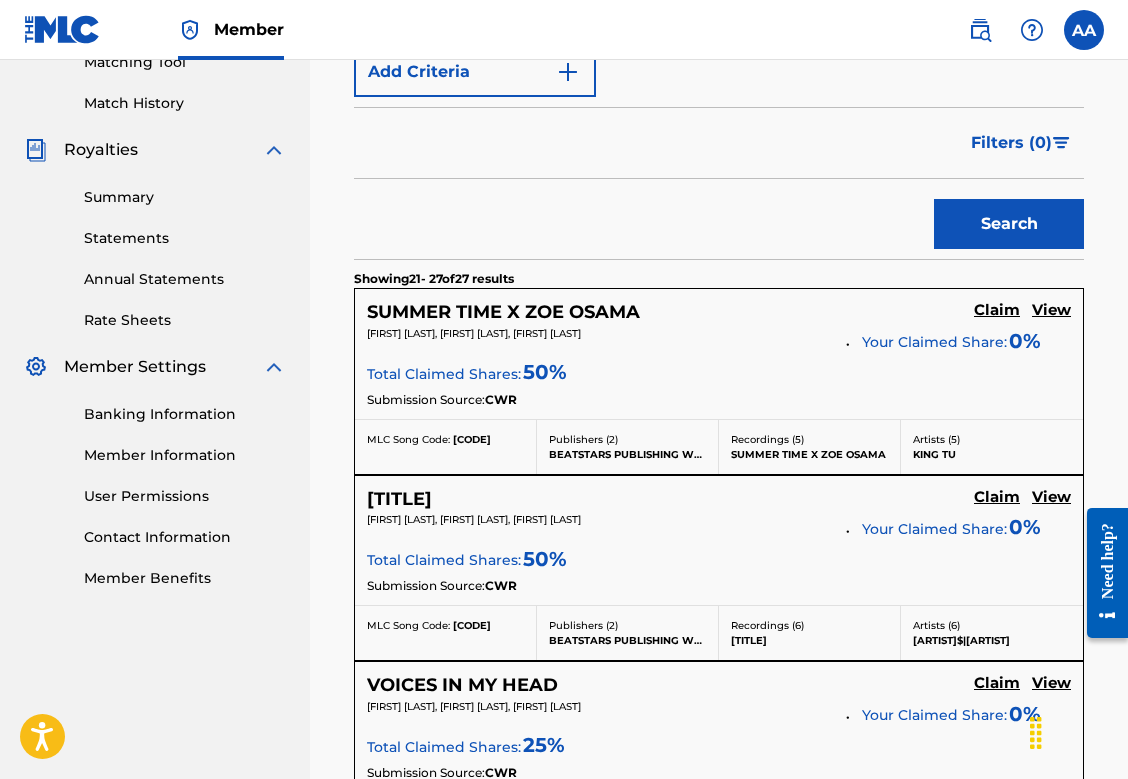 click on "Filters ( 0 )" at bounding box center [1021, 143] 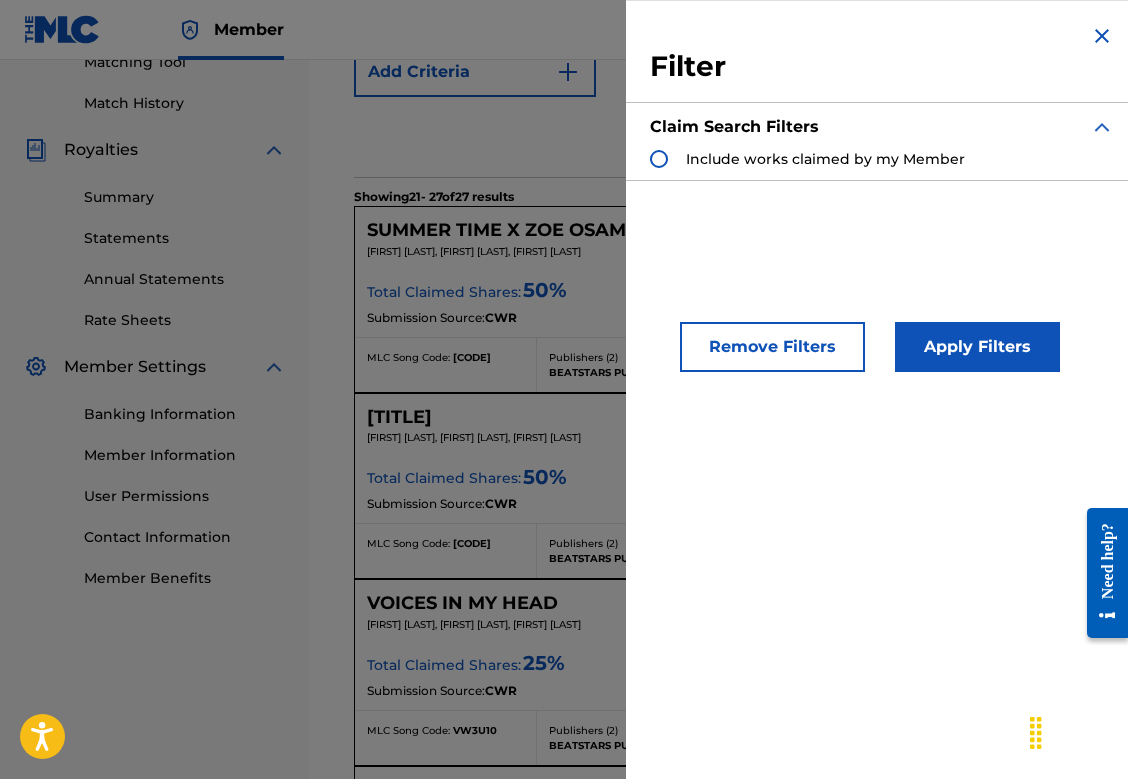 click at bounding box center [1102, 36] 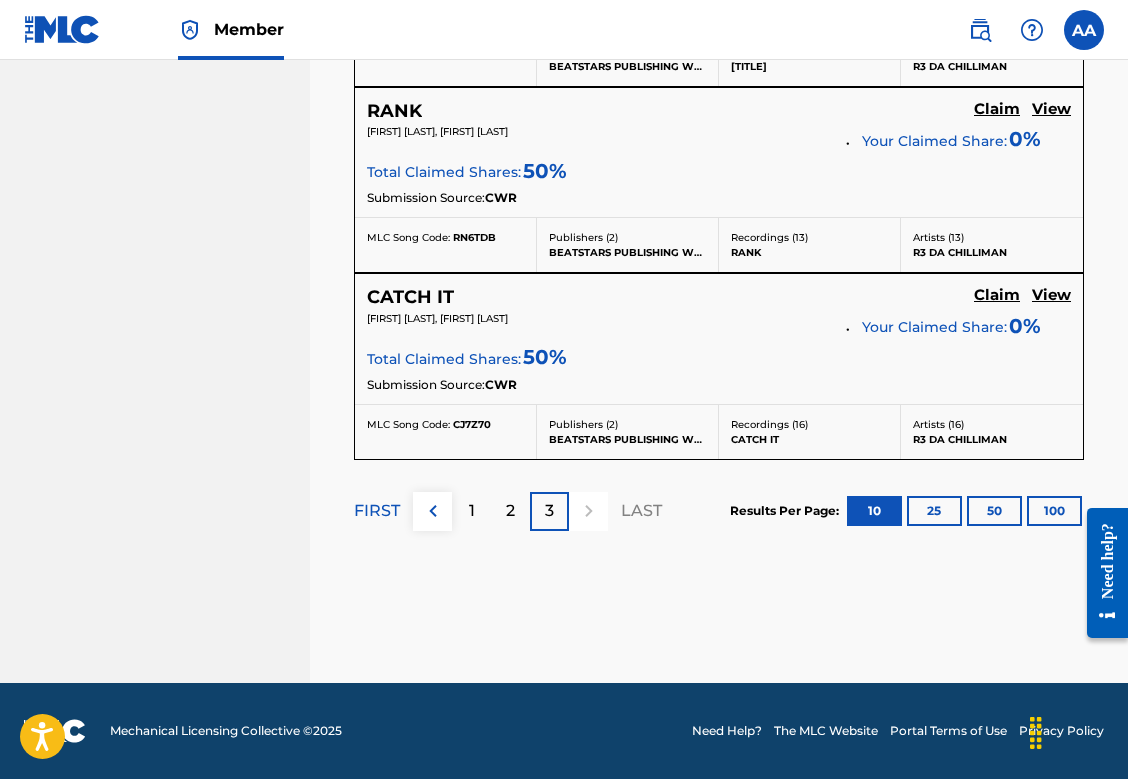scroll, scrollTop: 1664, scrollLeft: 0, axis: vertical 